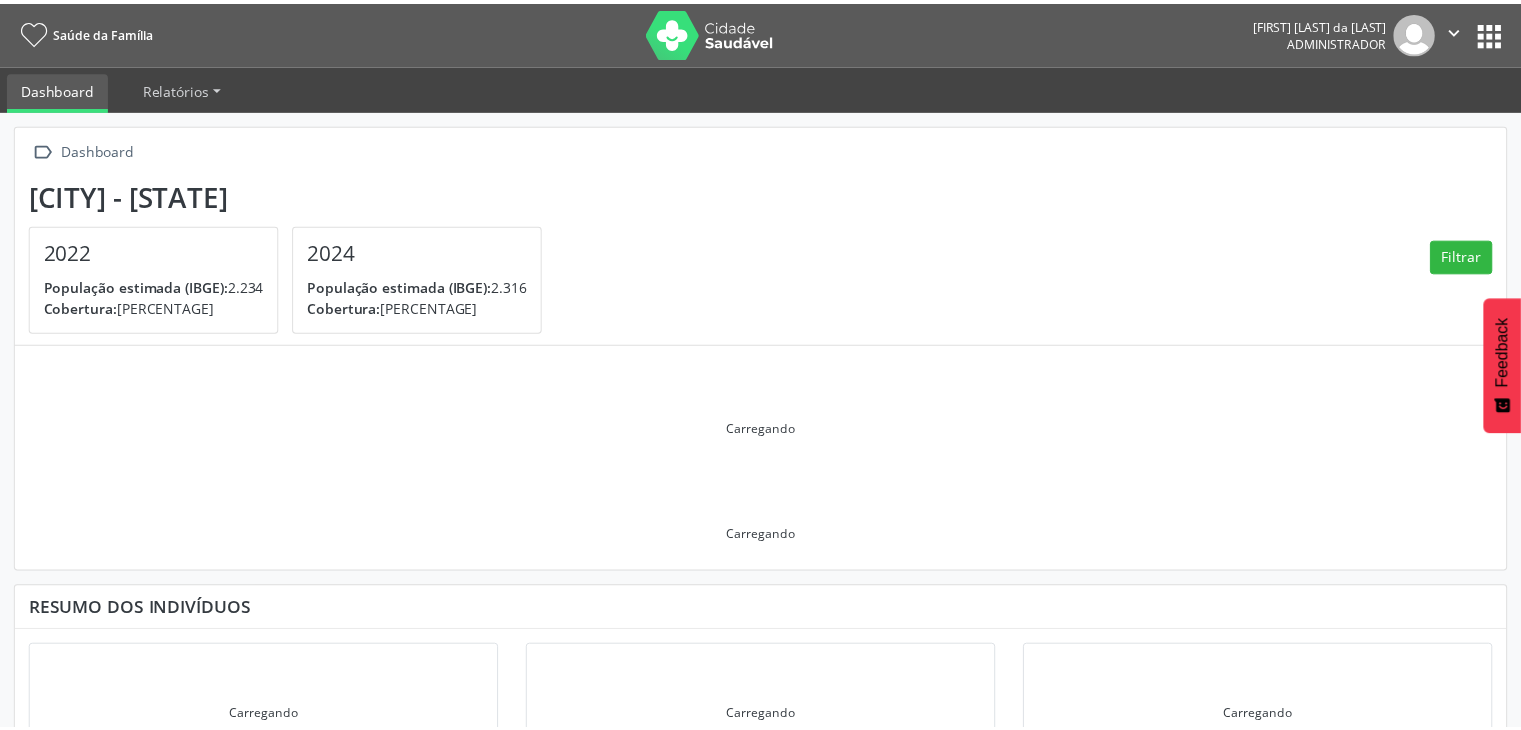 scroll, scrollTop: 0, scrollLeft: 0, axis: both 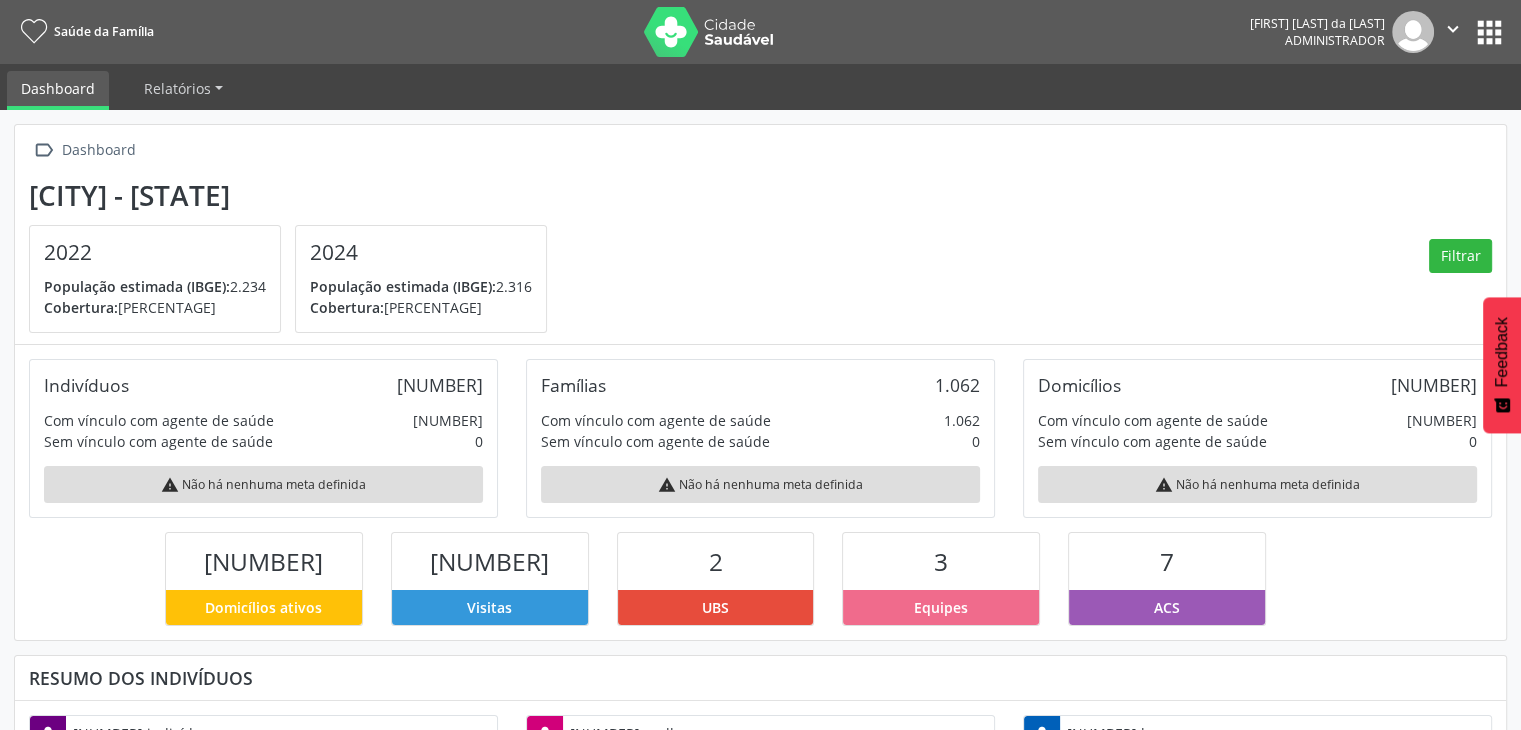 click on "Saúde da Família
Carcio Batista da Silva
Administrador

Configurações
Sair
apps" at bounding box center (760, 32) 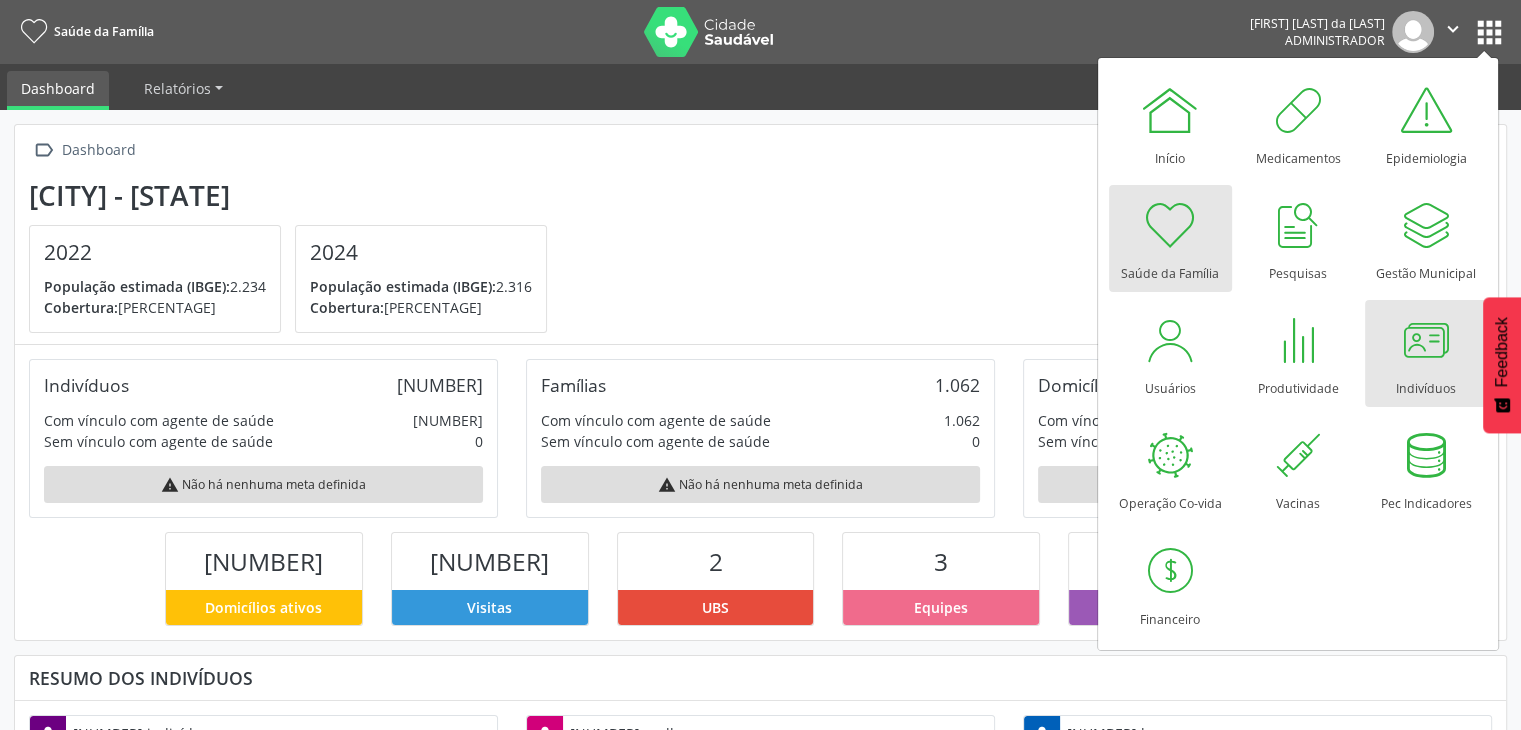 click at bounding box center [1426, 340] 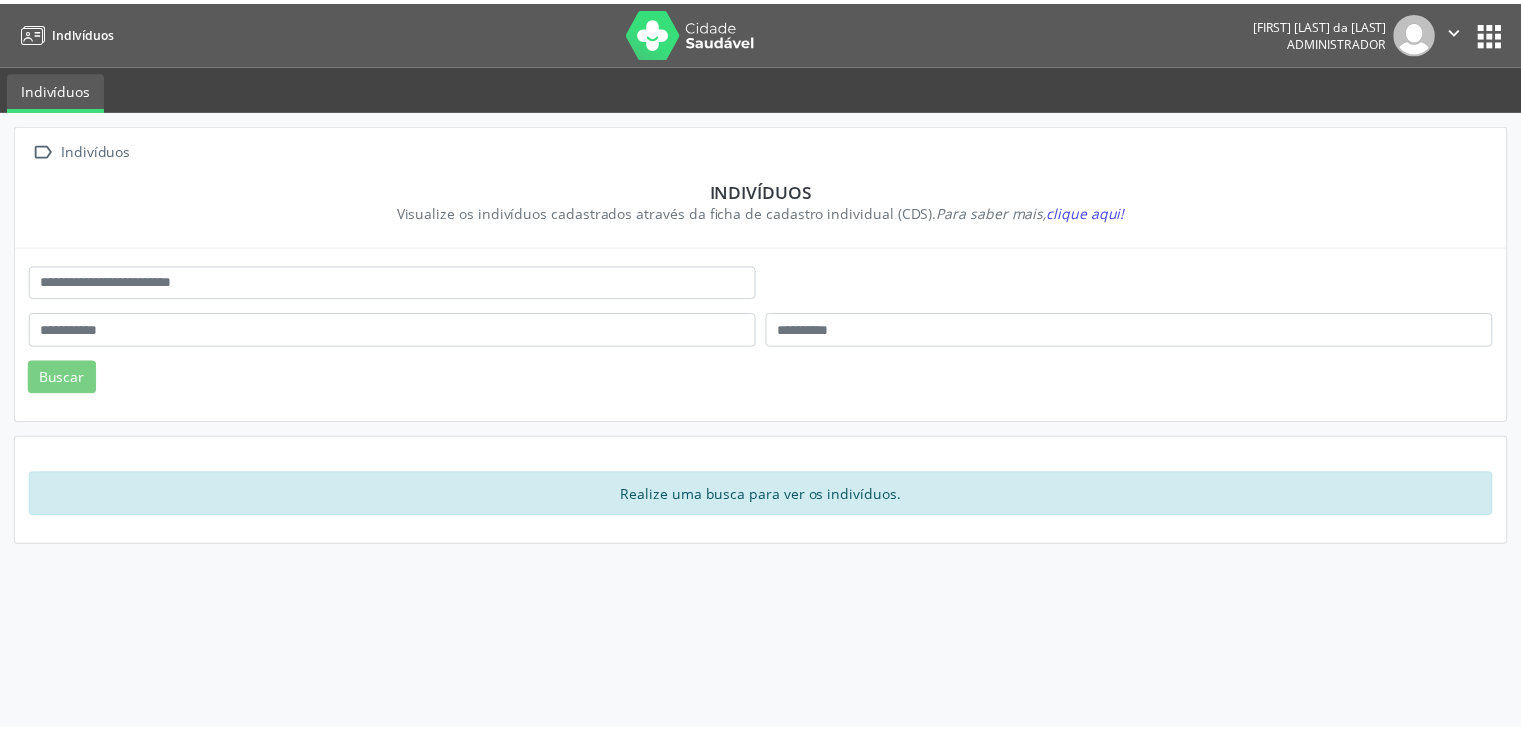 scroll, scrollTop: 0, scrollLeft: 0, axis: both 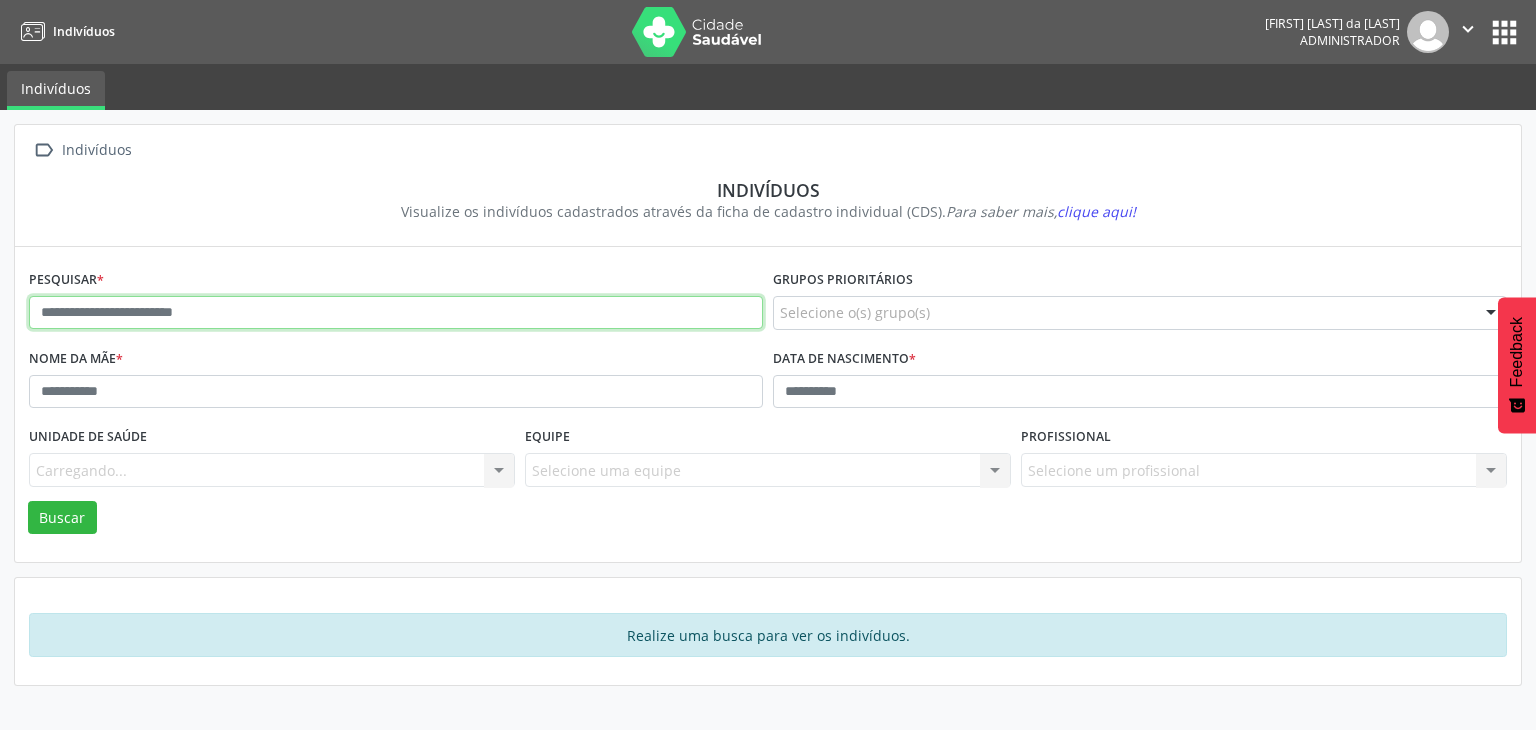 click at bounding box center (396, 313) 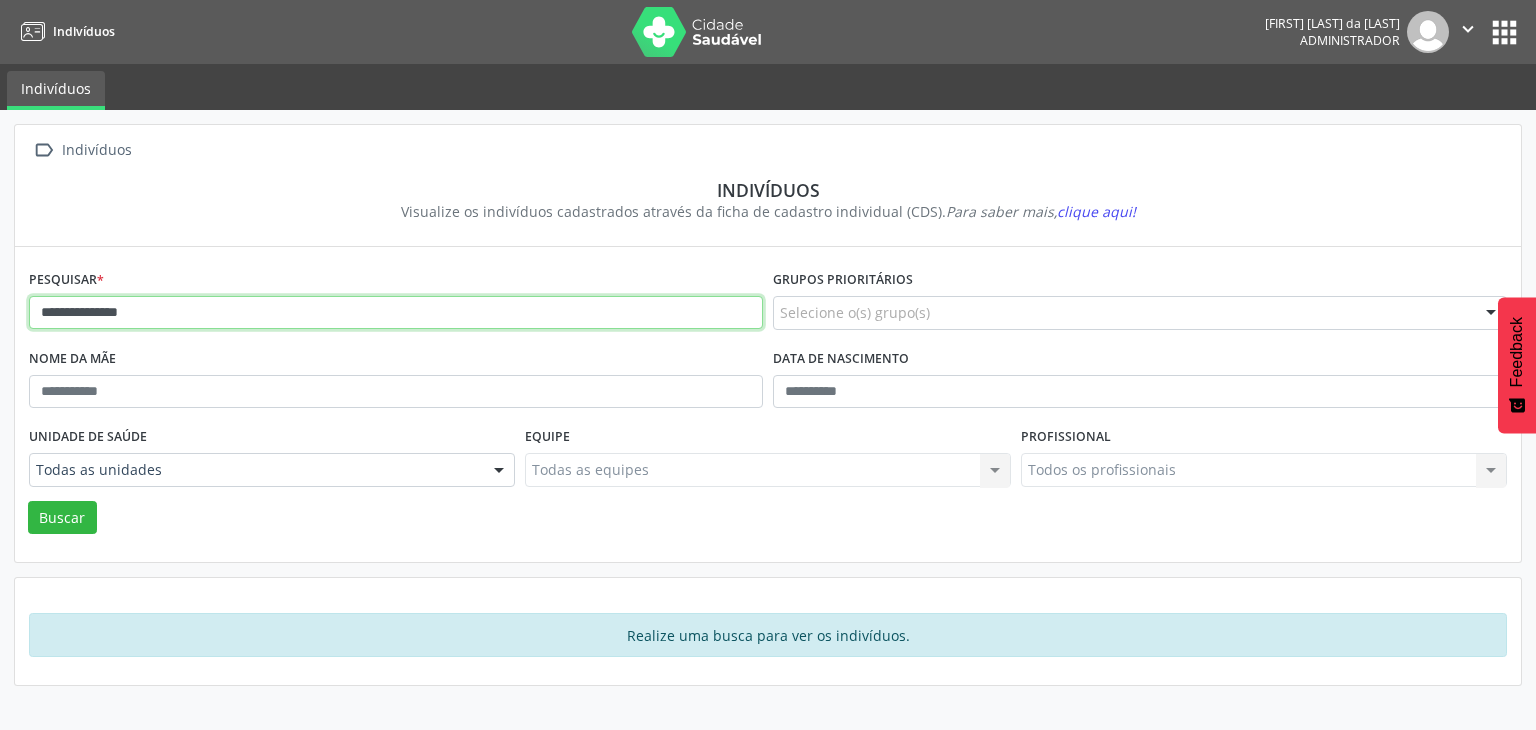click on "Buscar" at bounding box center (62, 518) 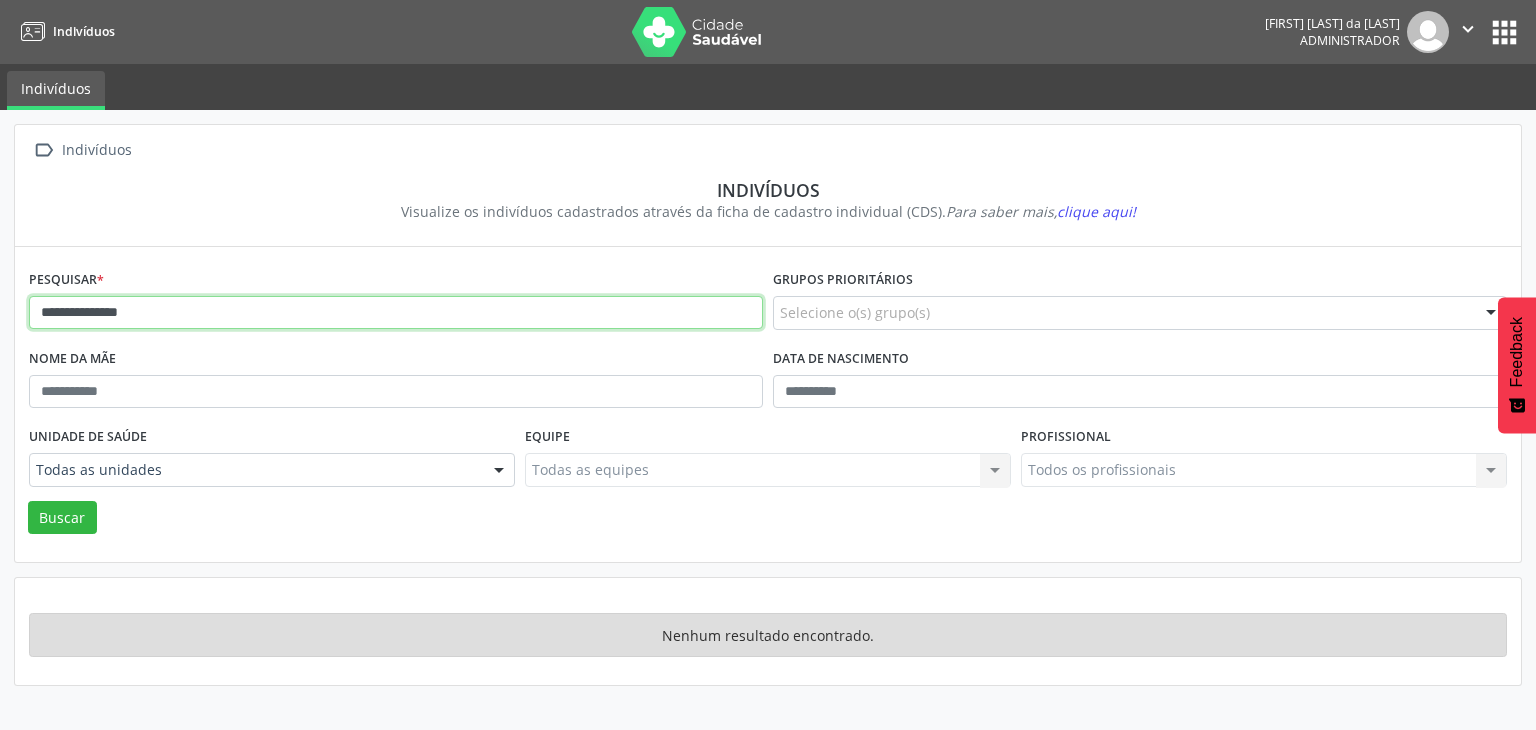 click on "**********" at bounding box center (396, 313) 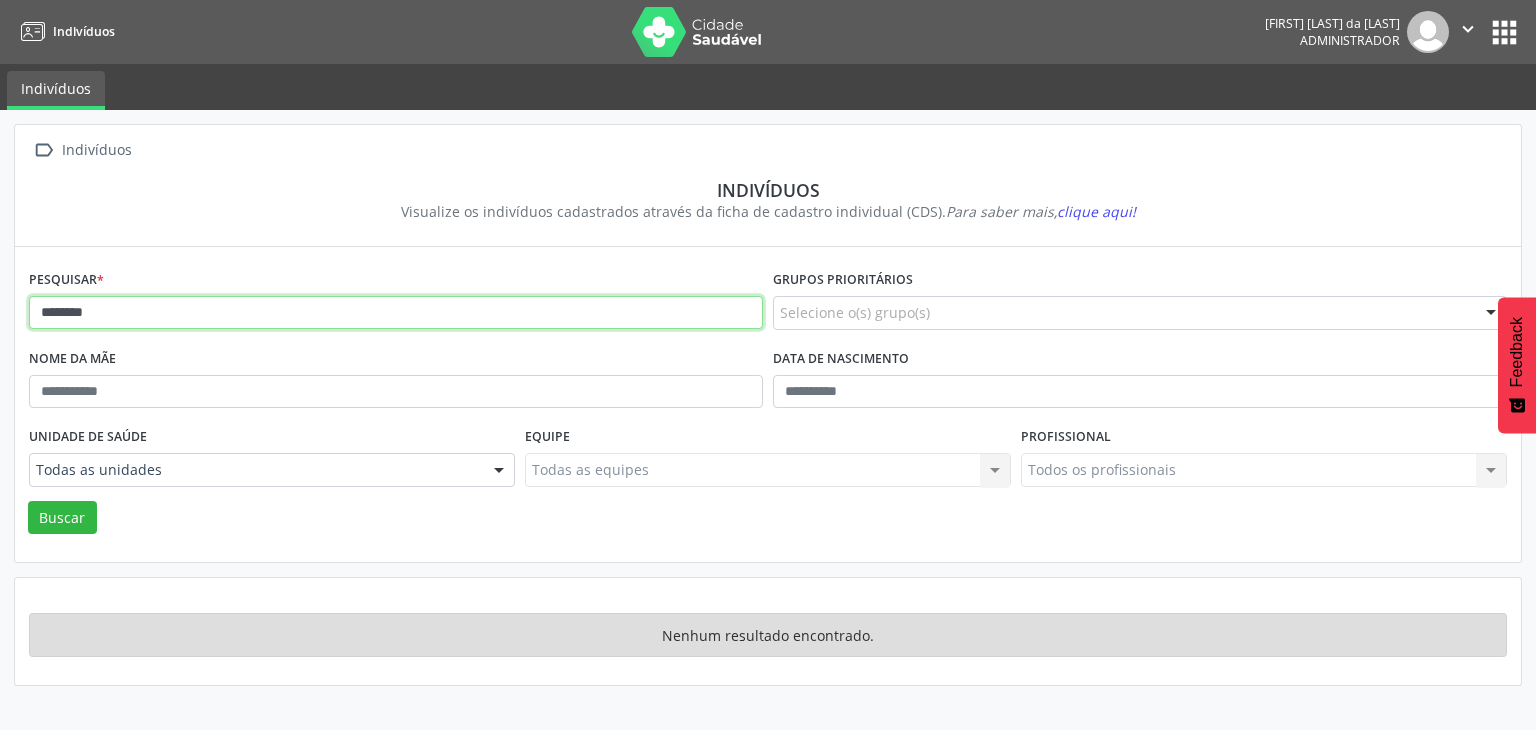 type on "*******" 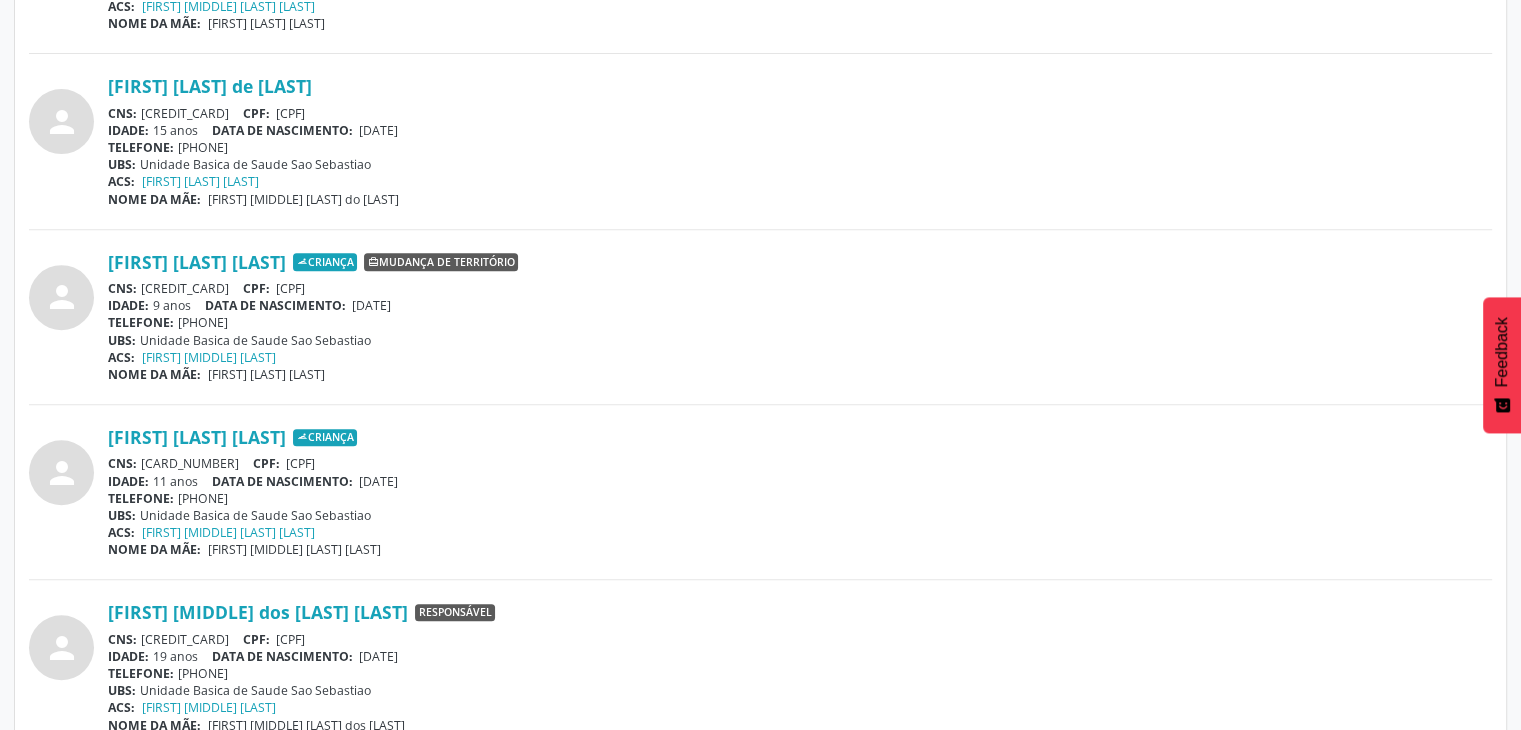 scroll, scrollTop: 785, scrollLeft: 0, axis: vertical 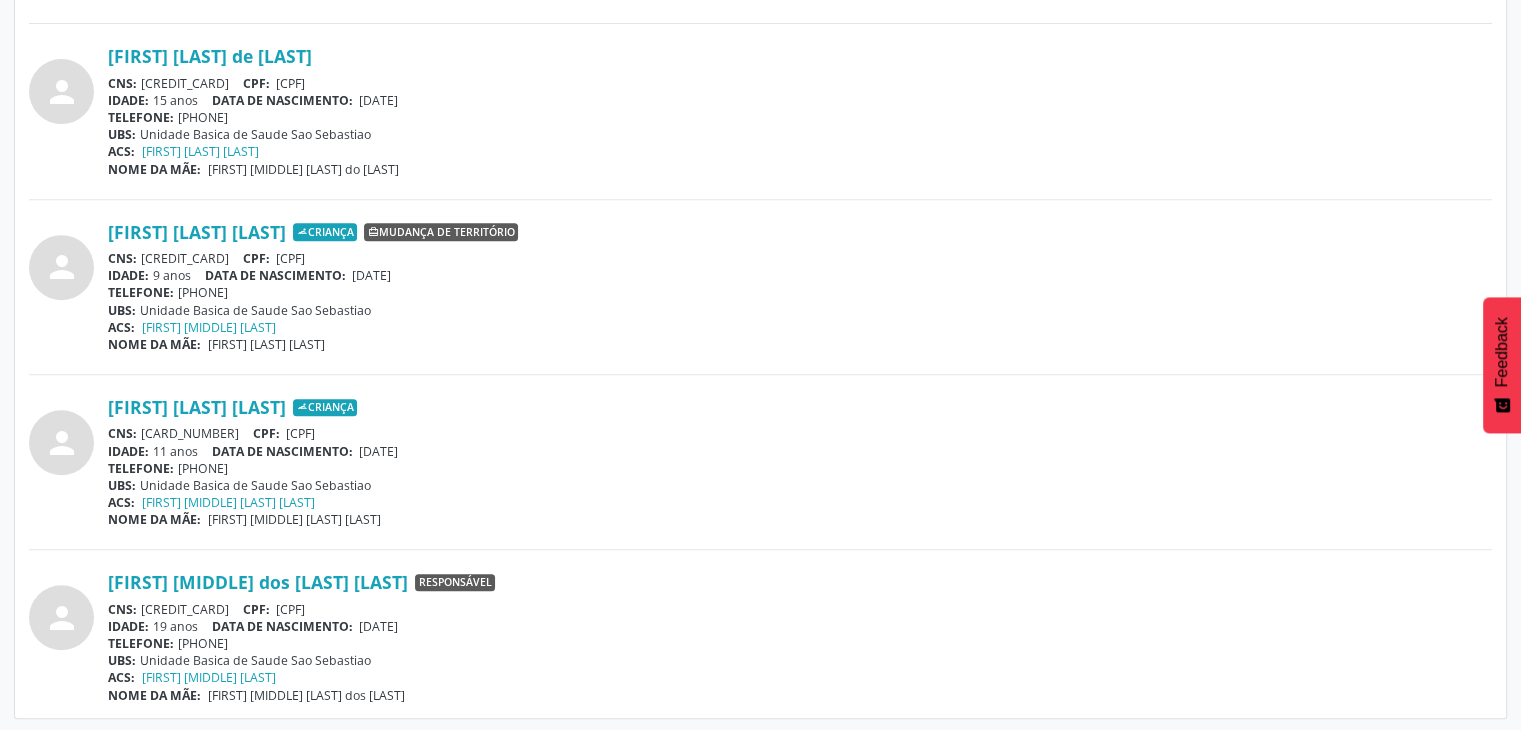 drag, startPoint x: 144, startPoint y: 427, endPoint x: 256, endPoint y: 435, distance: 112.28535 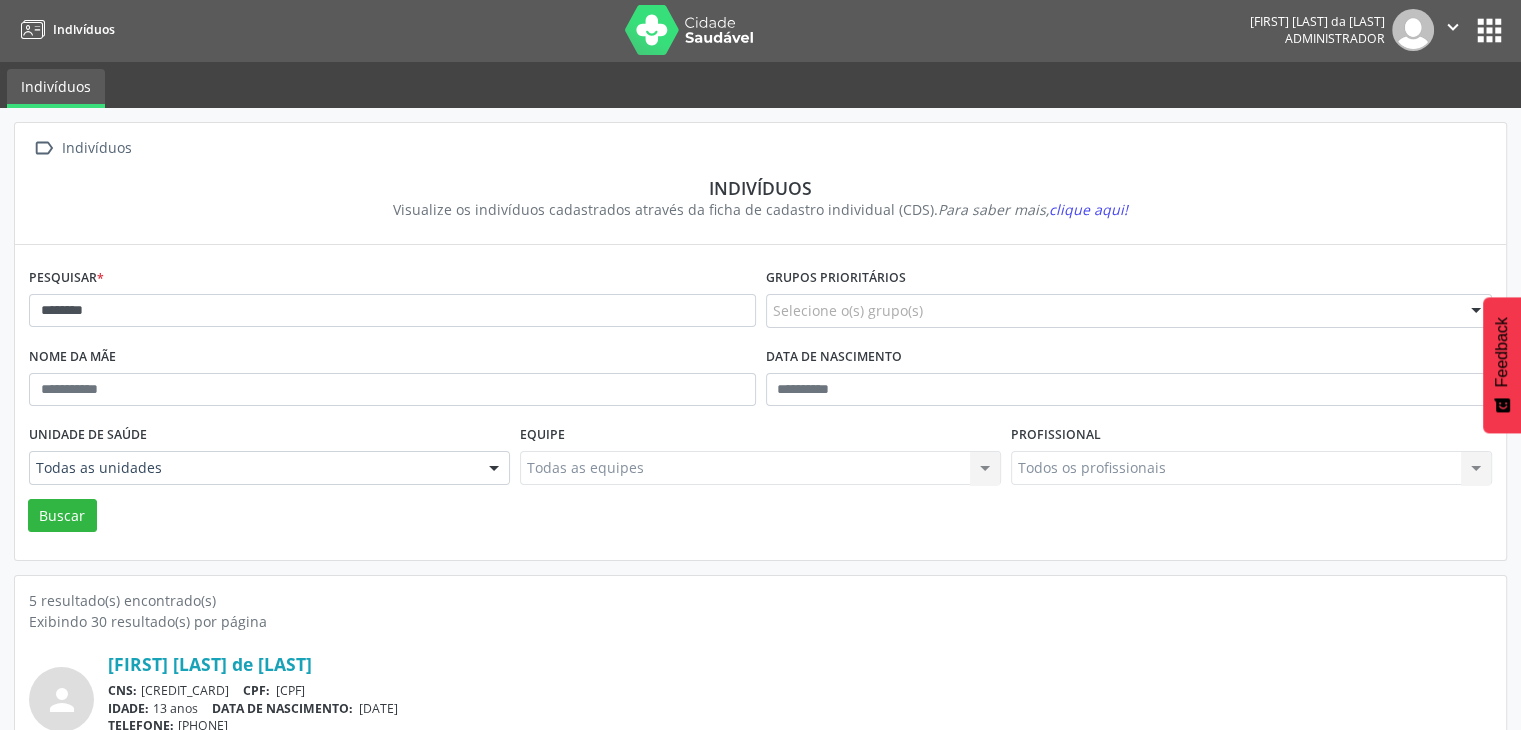 scroll, scrollTop: 0, scrollLeft: 0, axis: both 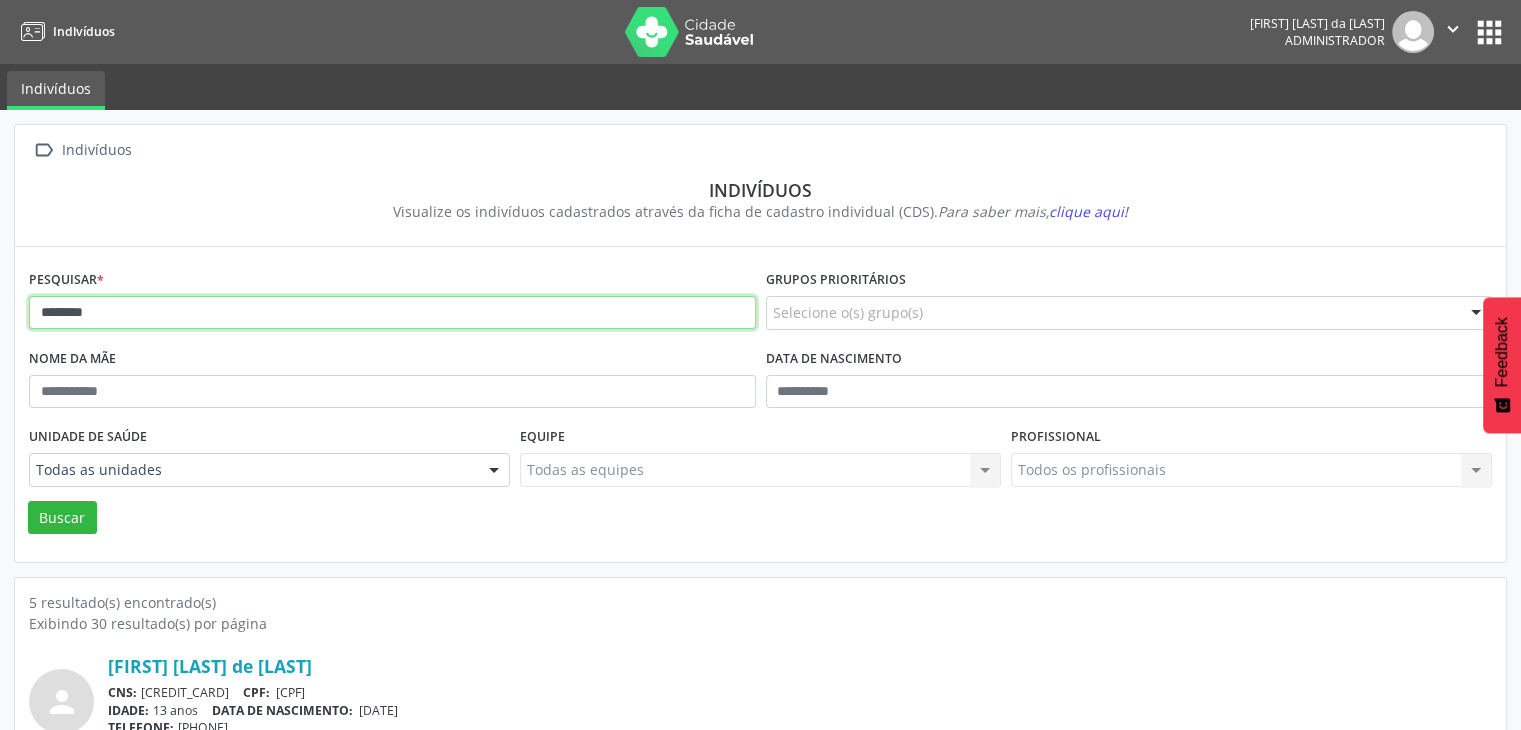 click on "*******" at bounding box center (392, 313) 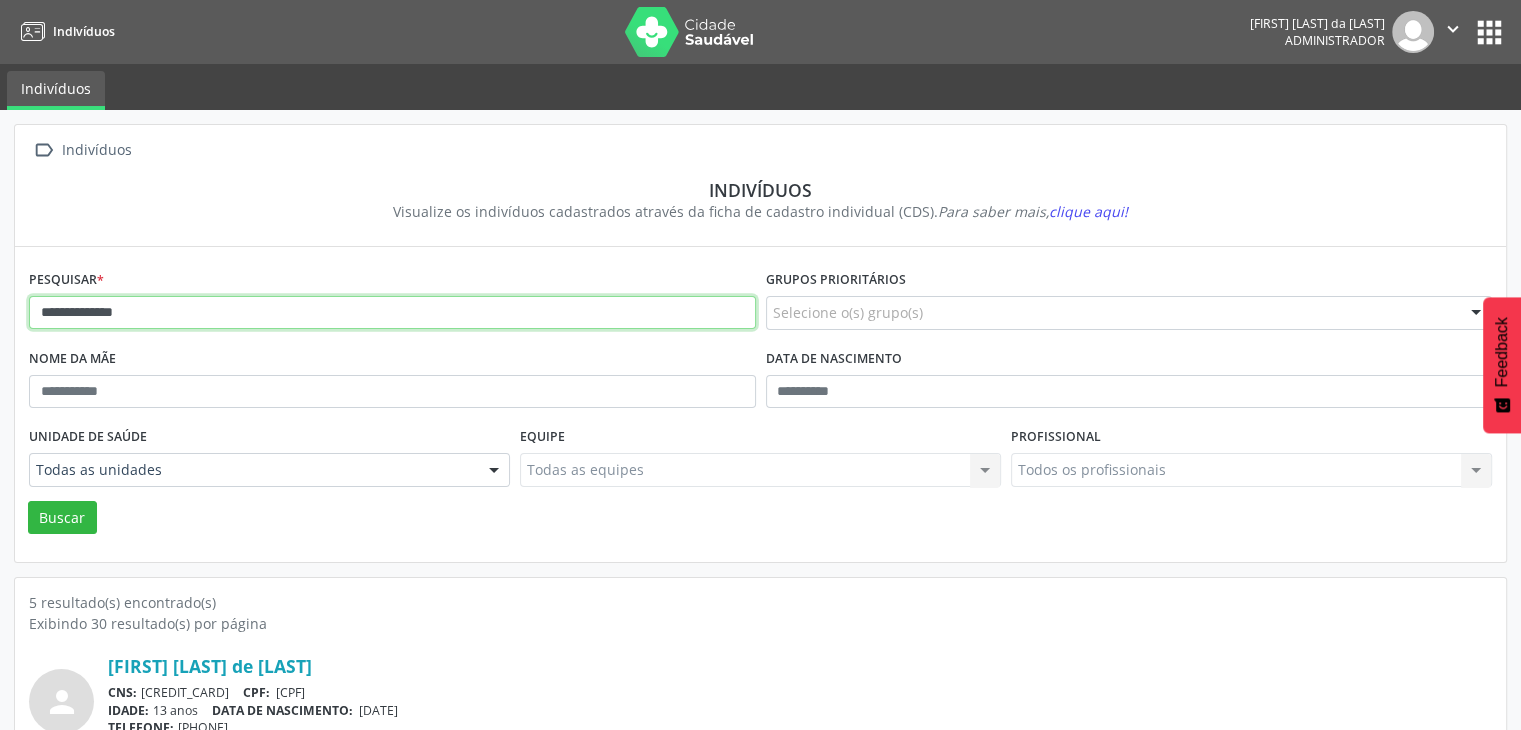 click on "Buscar" at bounding box center [62, 518] 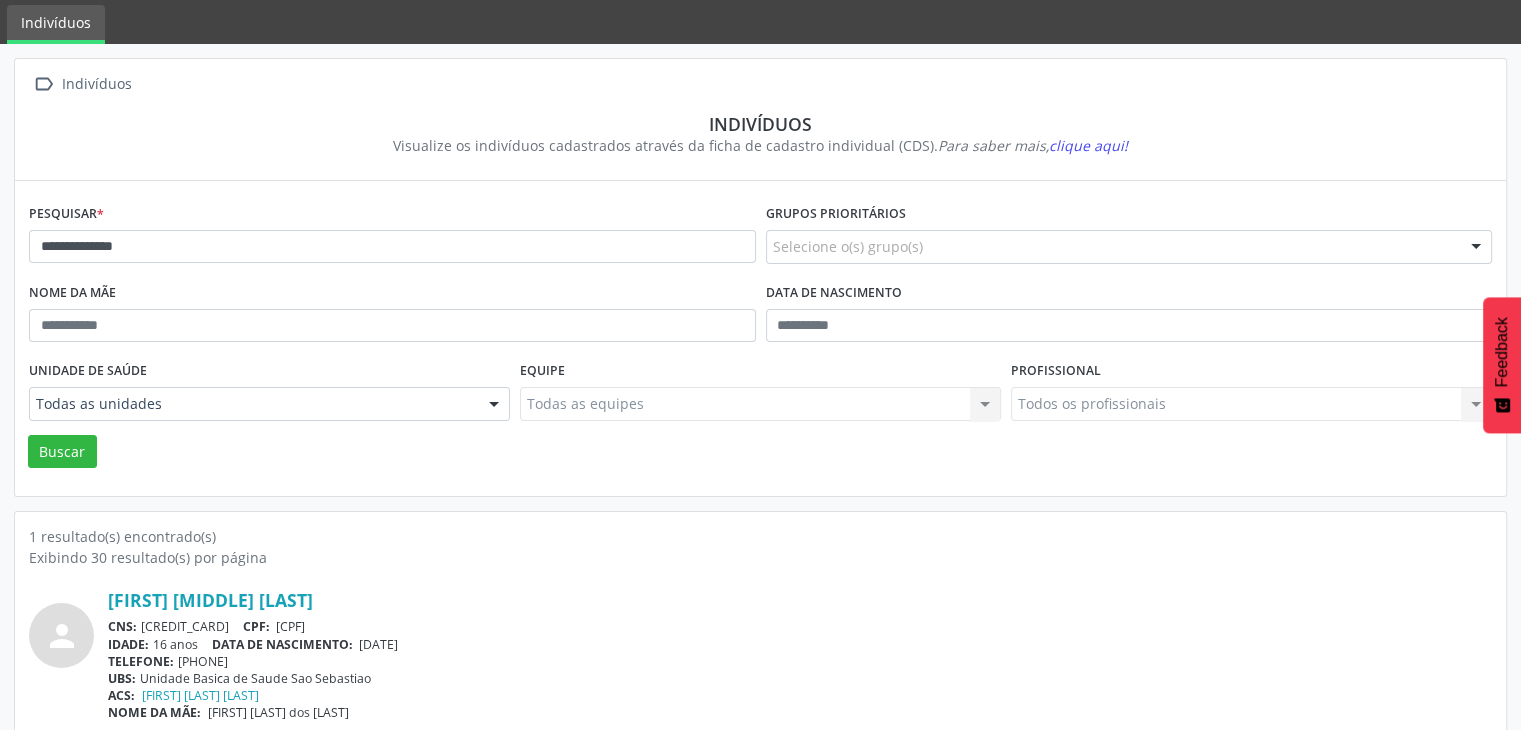 scroll, scrollTop: 84, scrollLeft: 0, axis: vertical 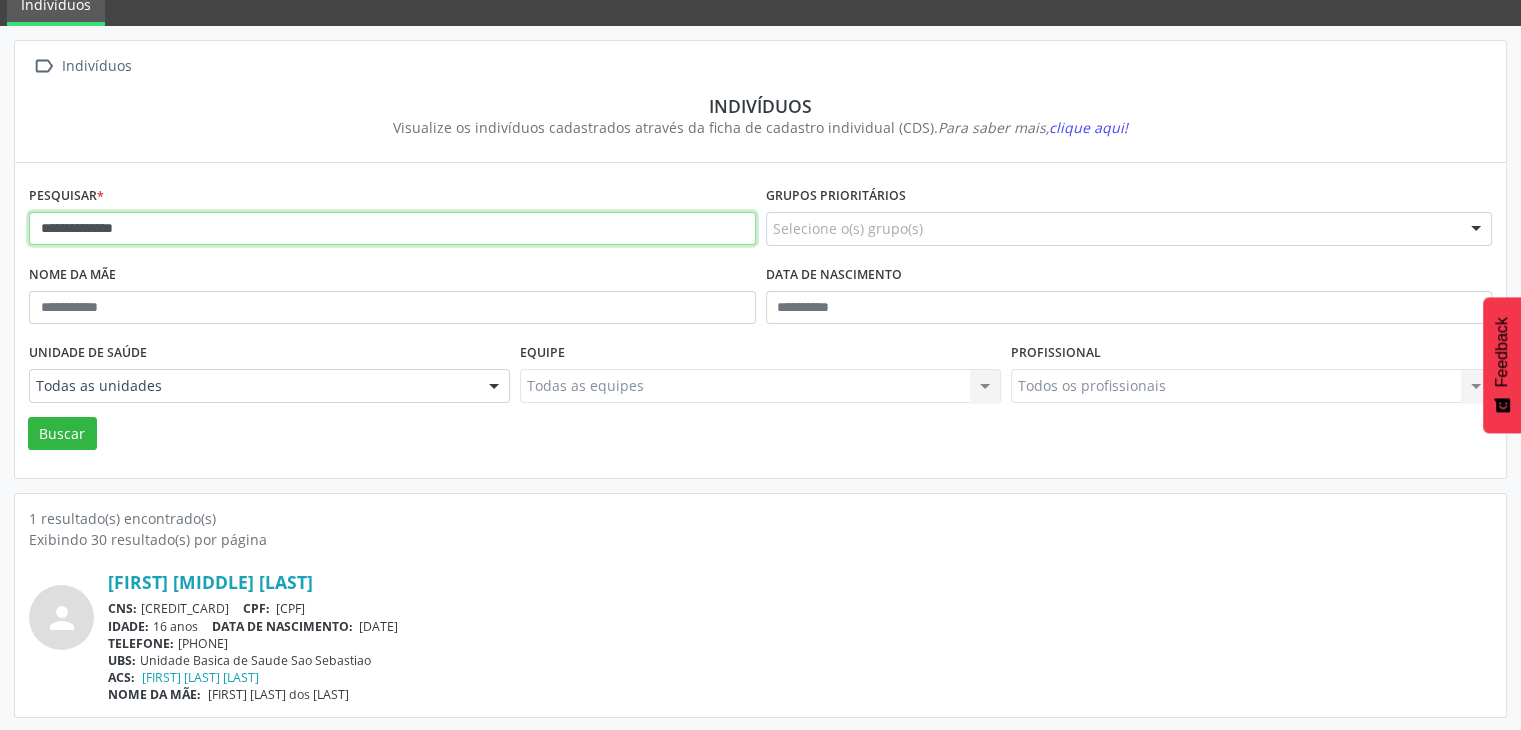 click on "**********" at bounding box center (392, 229) 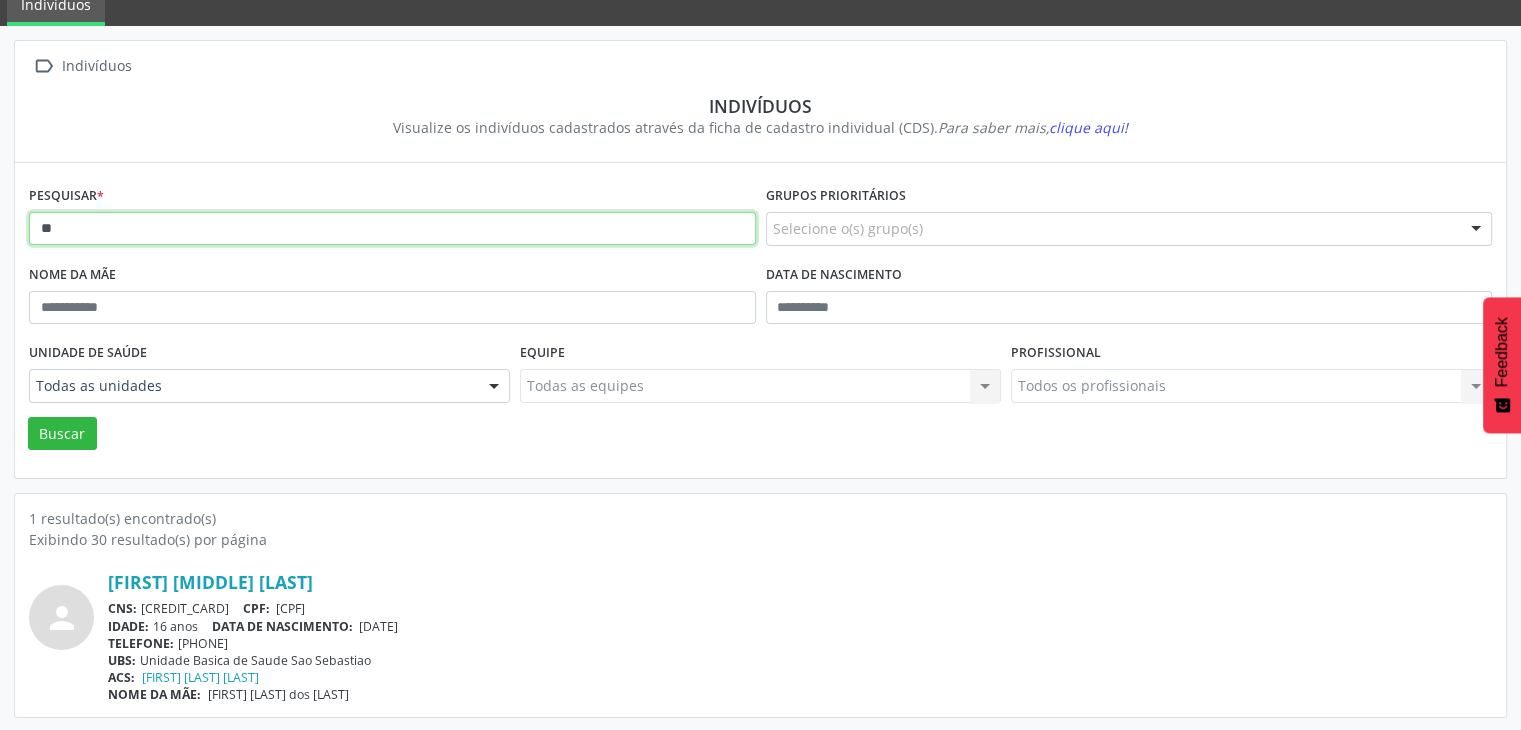 type on "*" 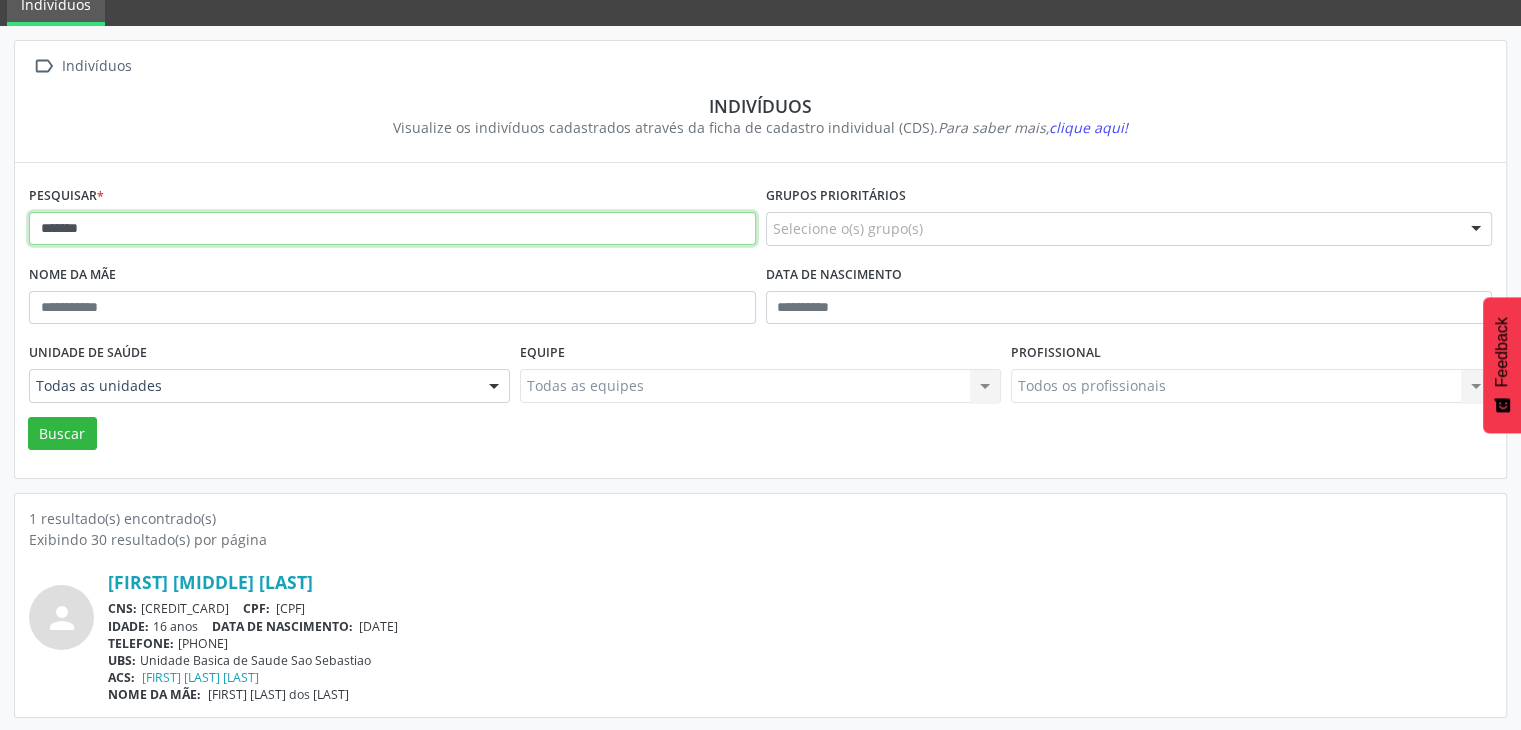 type on "******" 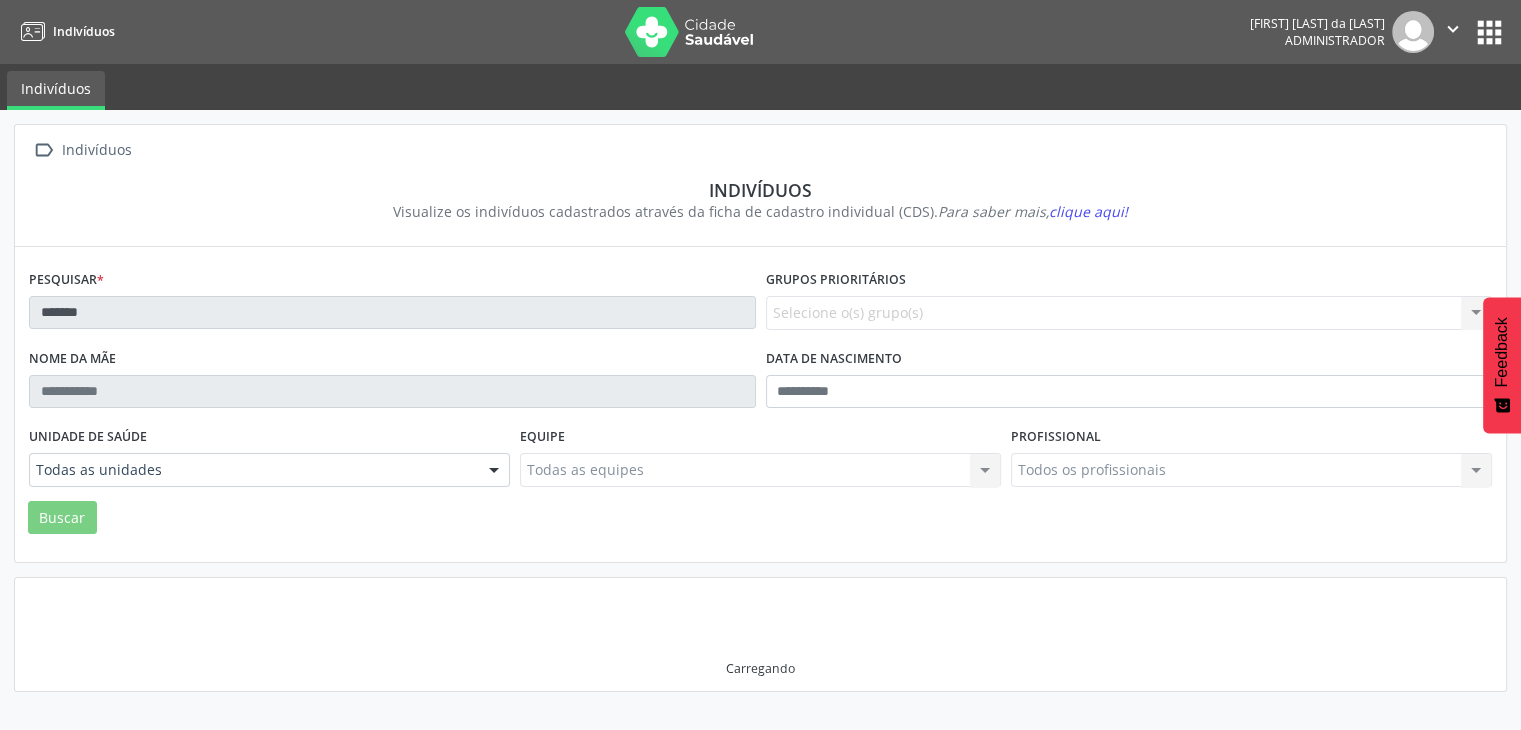 scroll, scrollTop: 0, scrollLeft: 0, axis: both 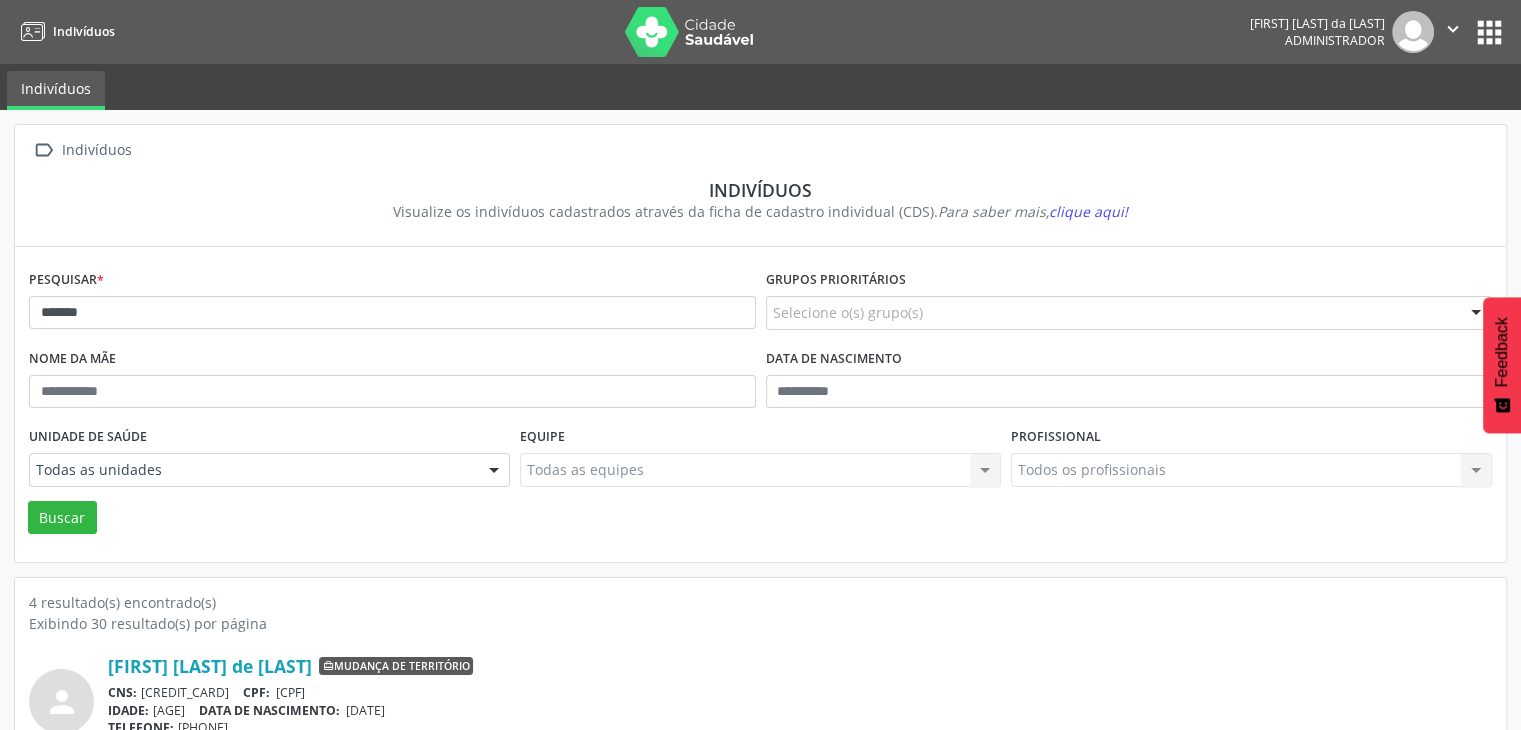 click on "Pesquisar
*
******" at bounding box center (392, 304) 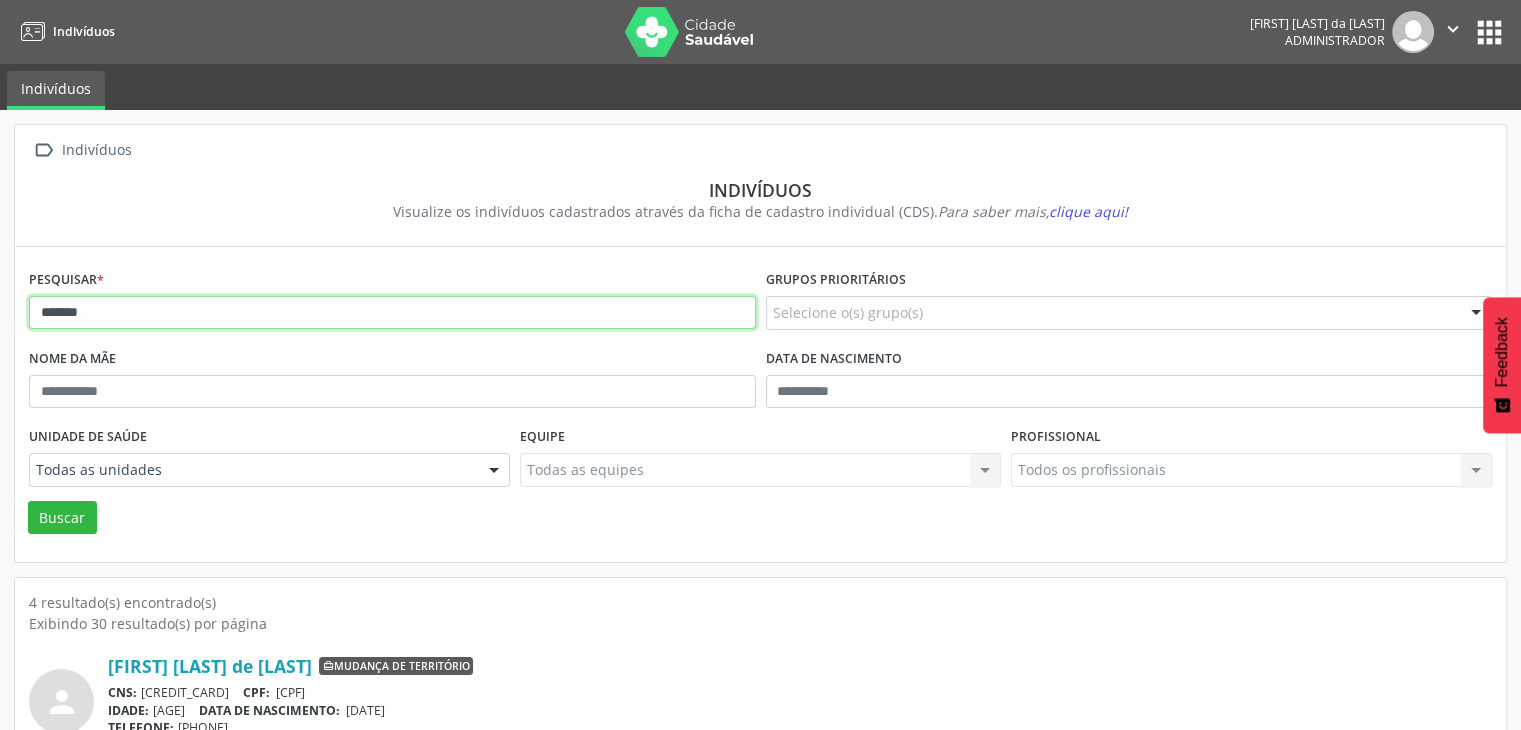 click on "******" at bounding box center [392, 313] 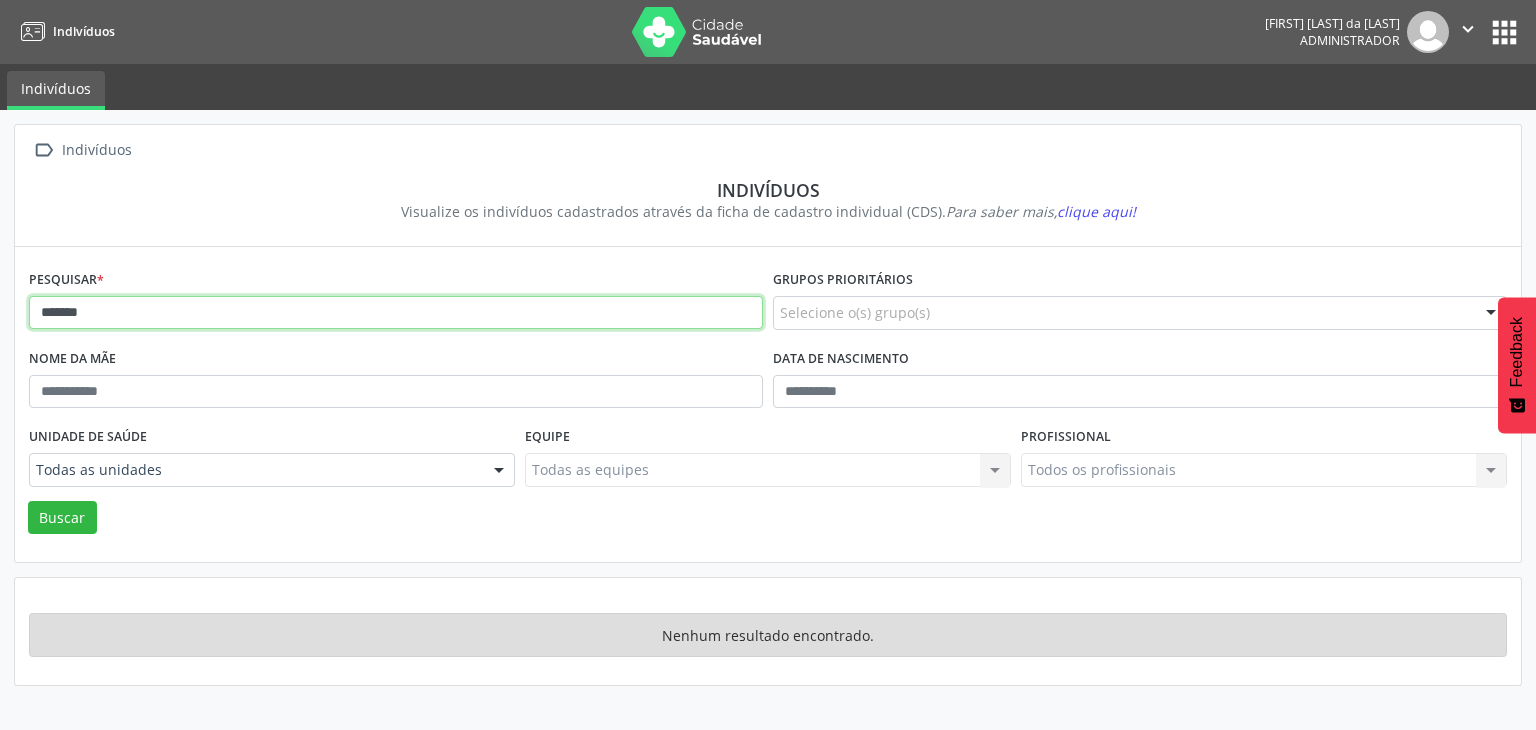 click on "*******" at bounding box center (396, 313) 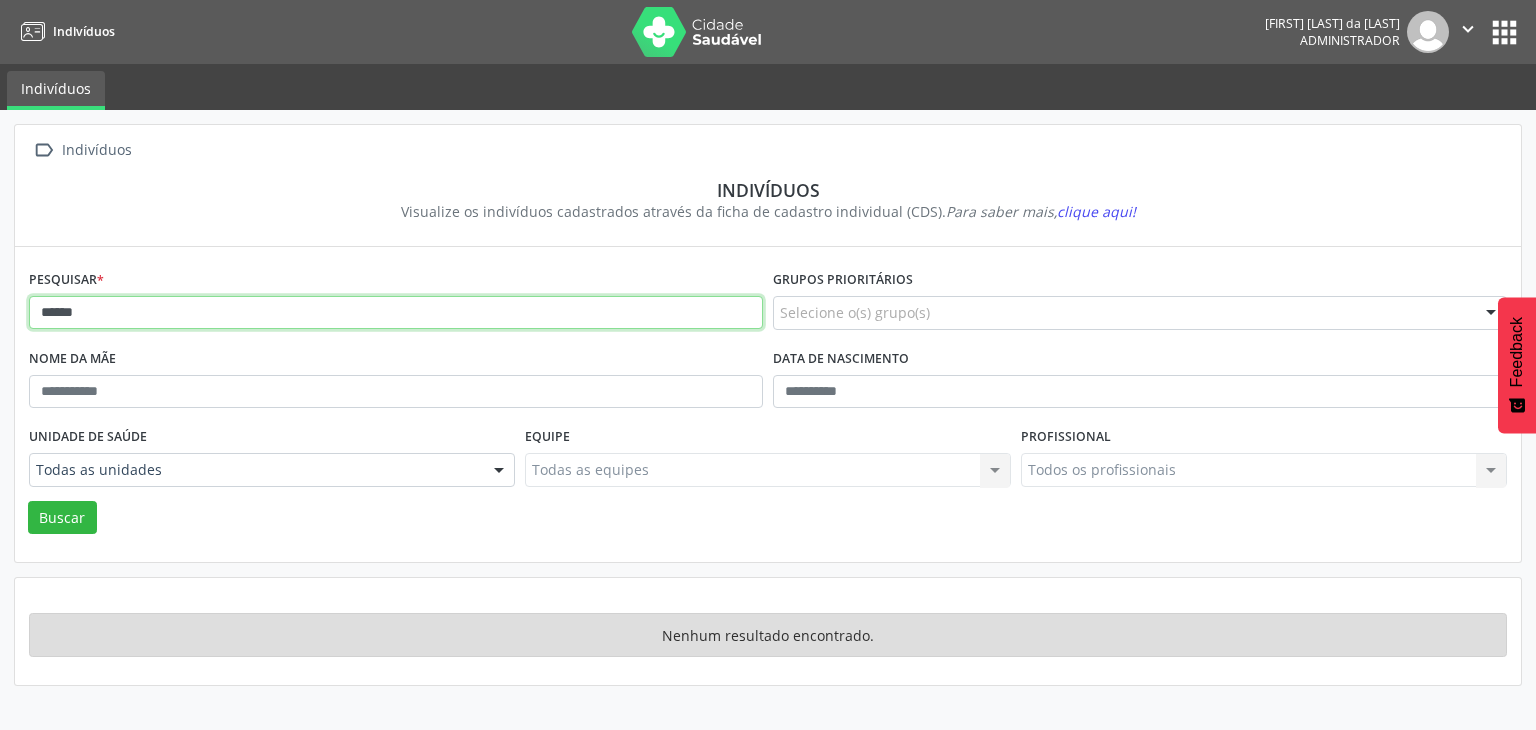 type on "******" 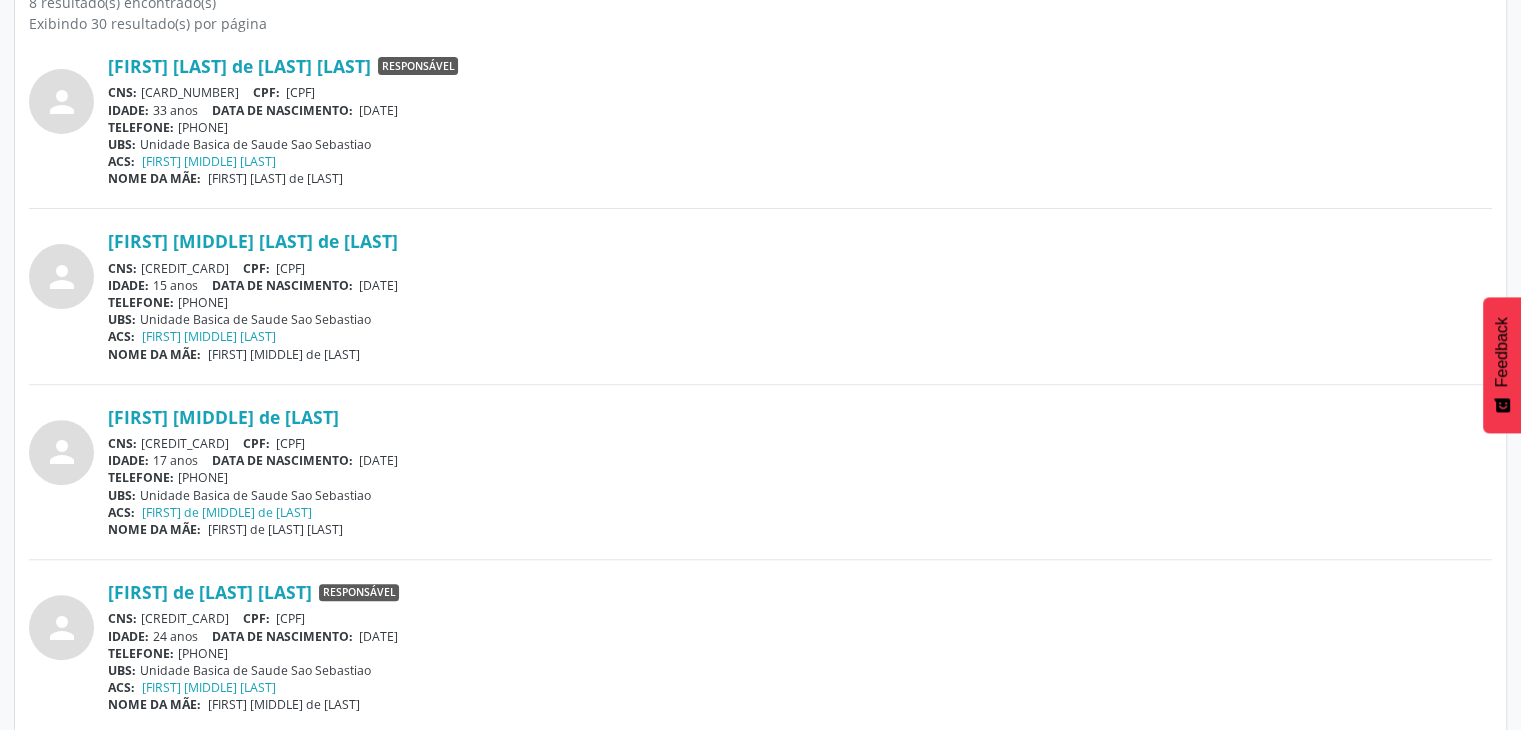 scroll, scrollTop: 500, scrollLeft: 0, axis: vertical 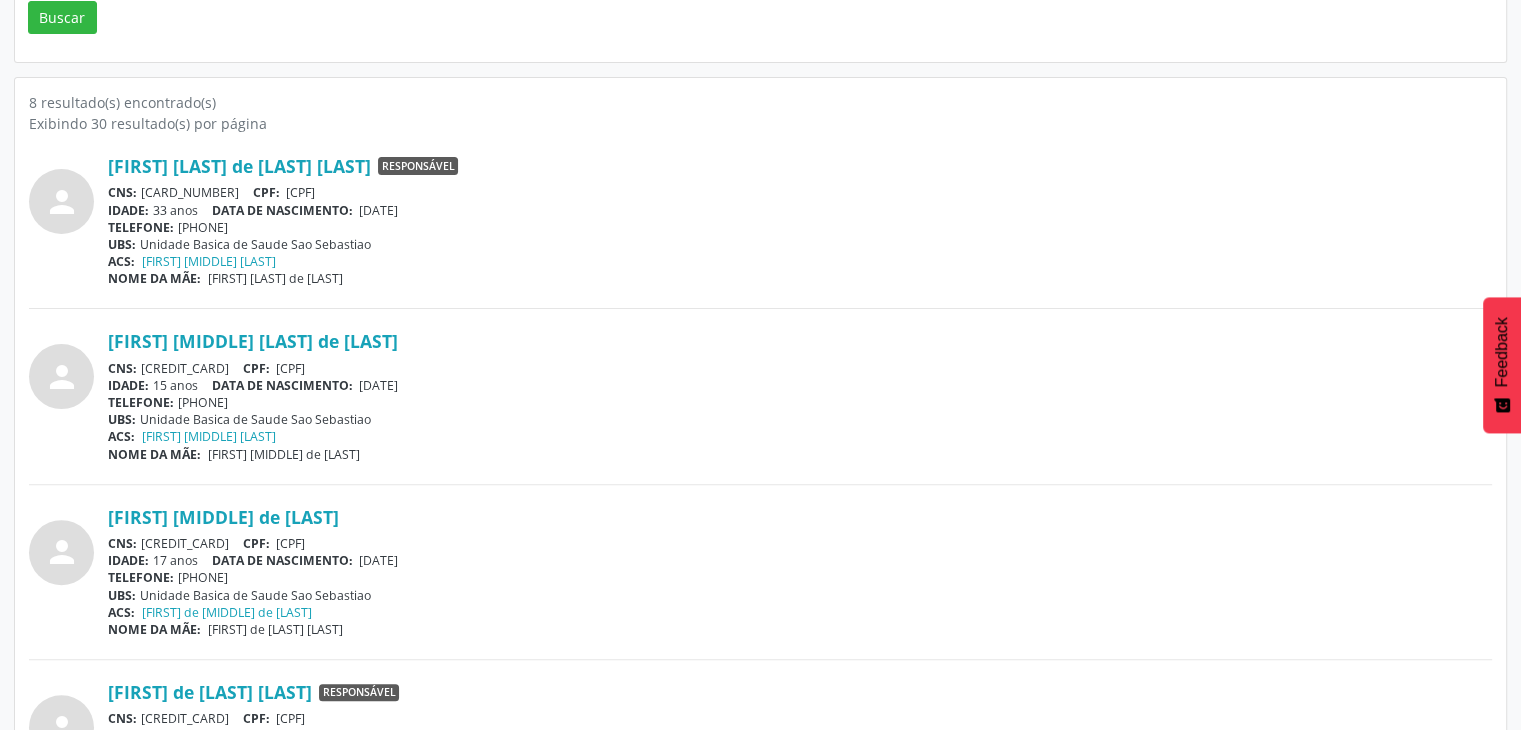 drag, startPoint x: 145, startPoint y: 189, endPoint x: 261, endPoint y: 189, distance: 116 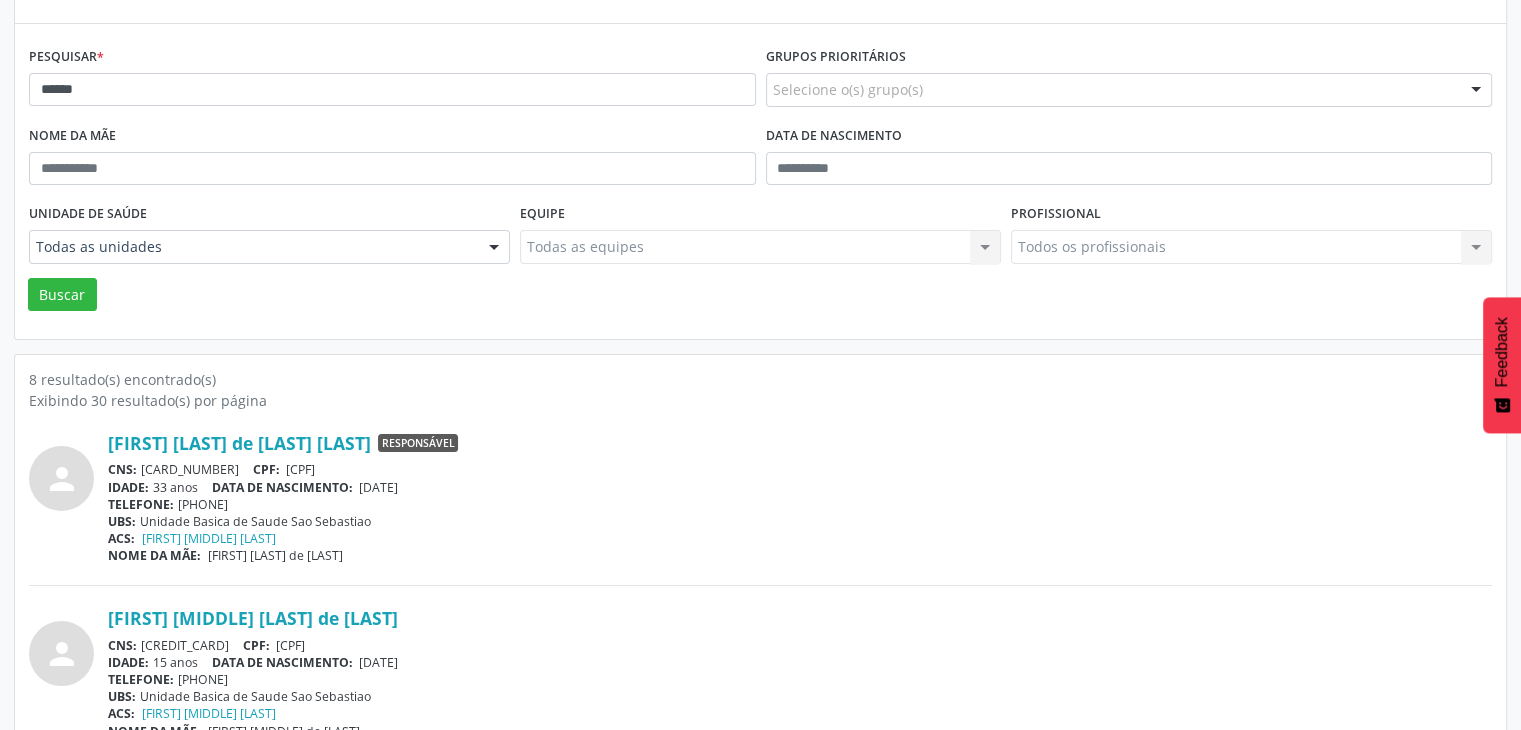scroll, scrollTop: 200, scrollLeft: 0, axis: vertical 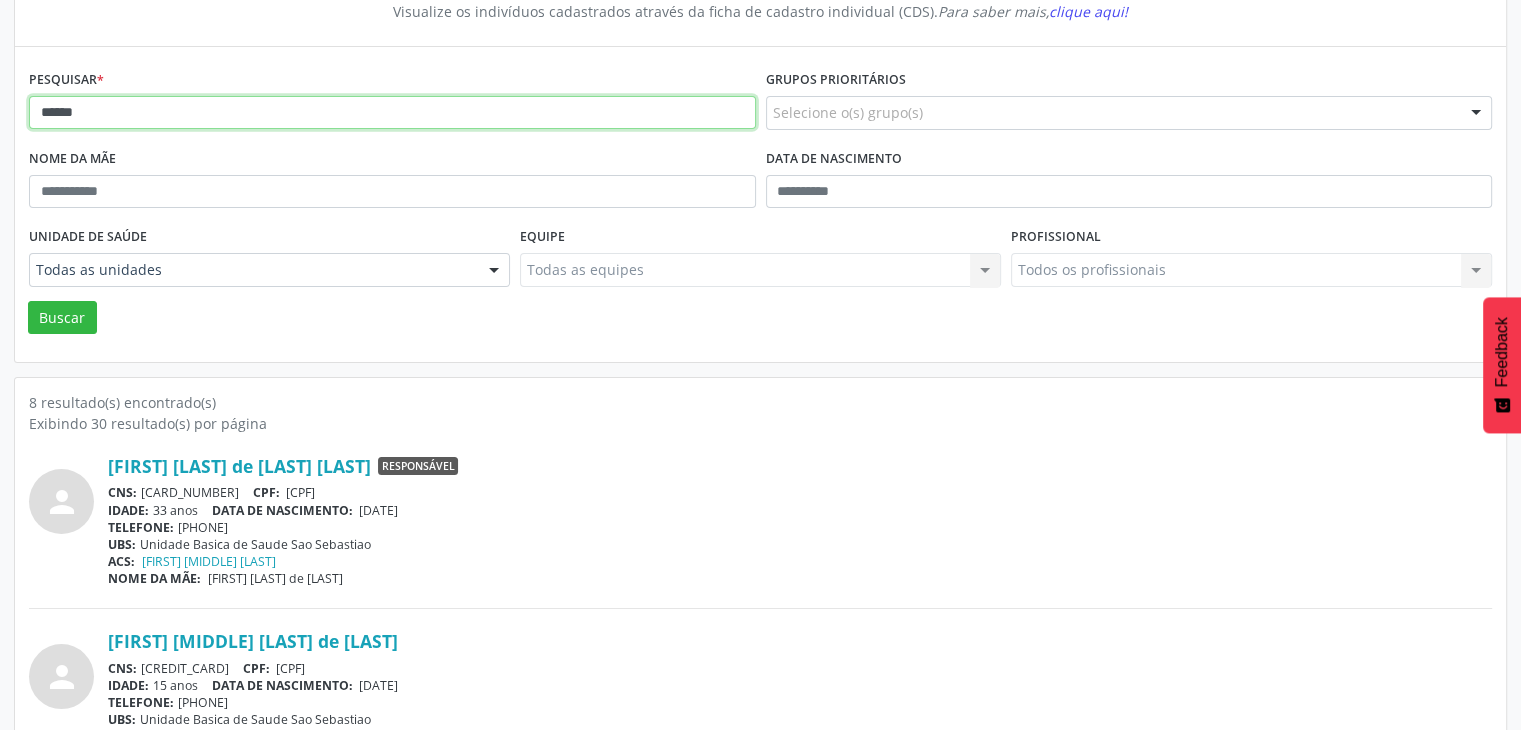 click on "******" at bounding box center [392, 113] 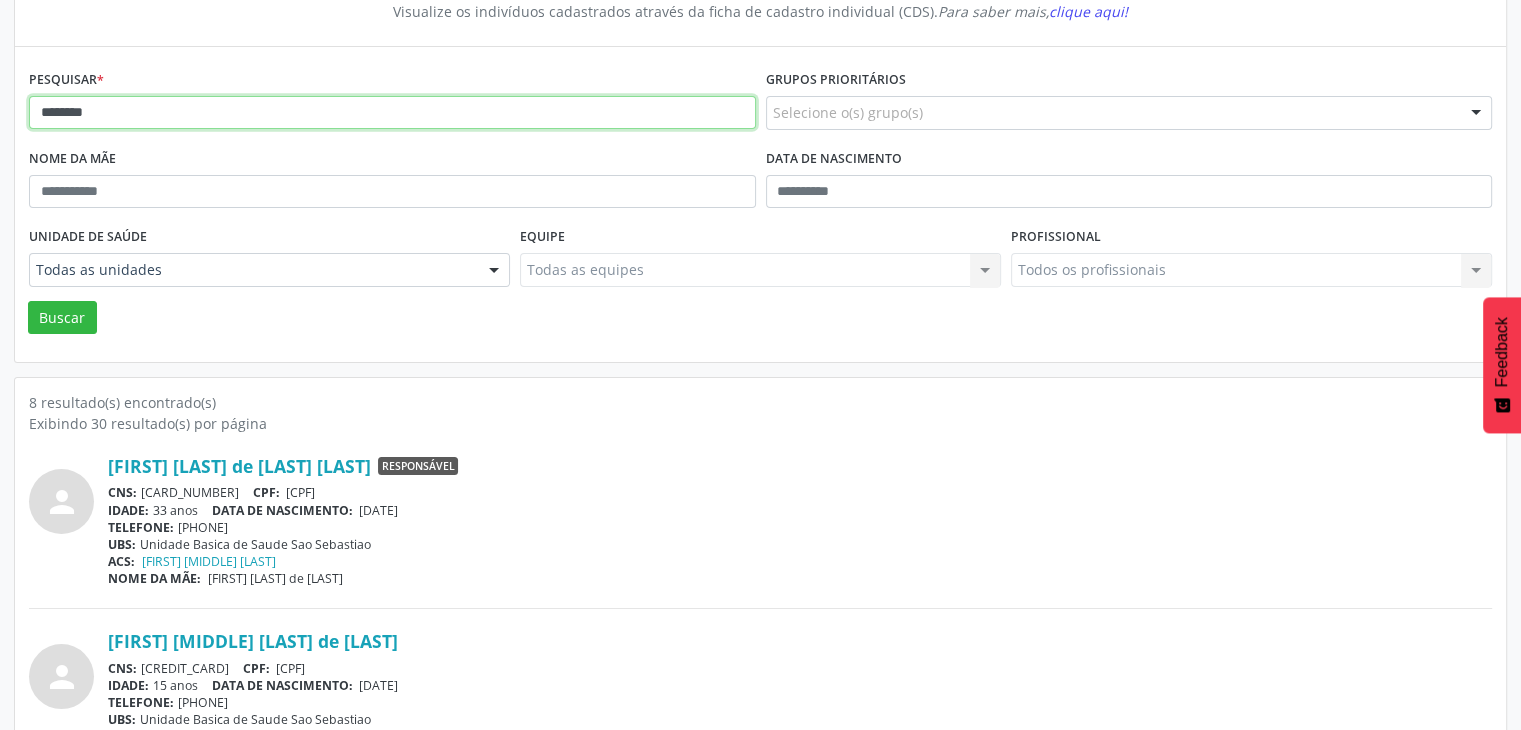 click on "Buscar" at bounding box center (62, 318) 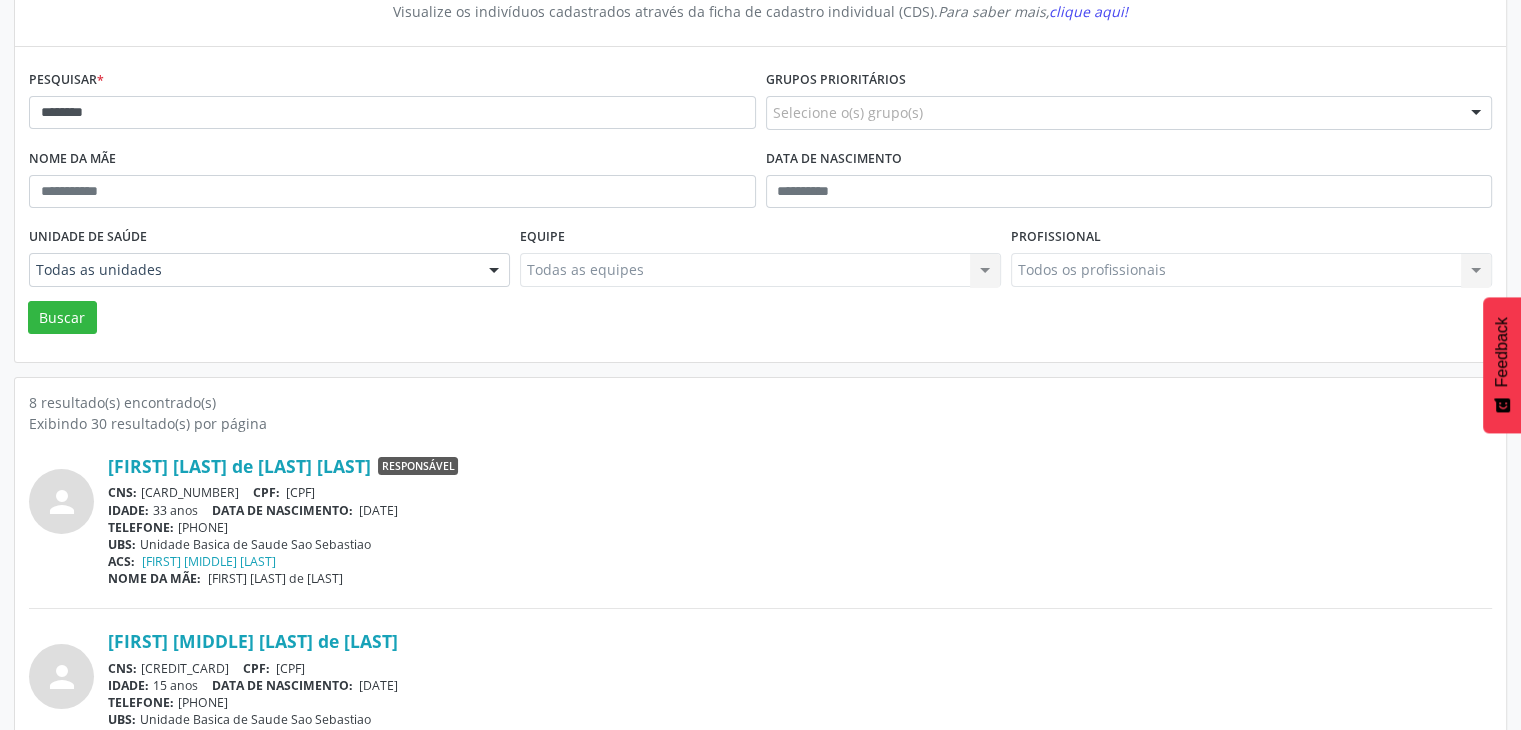 scroll, scrollTop: 0, scrollLeft: 0, axis: both 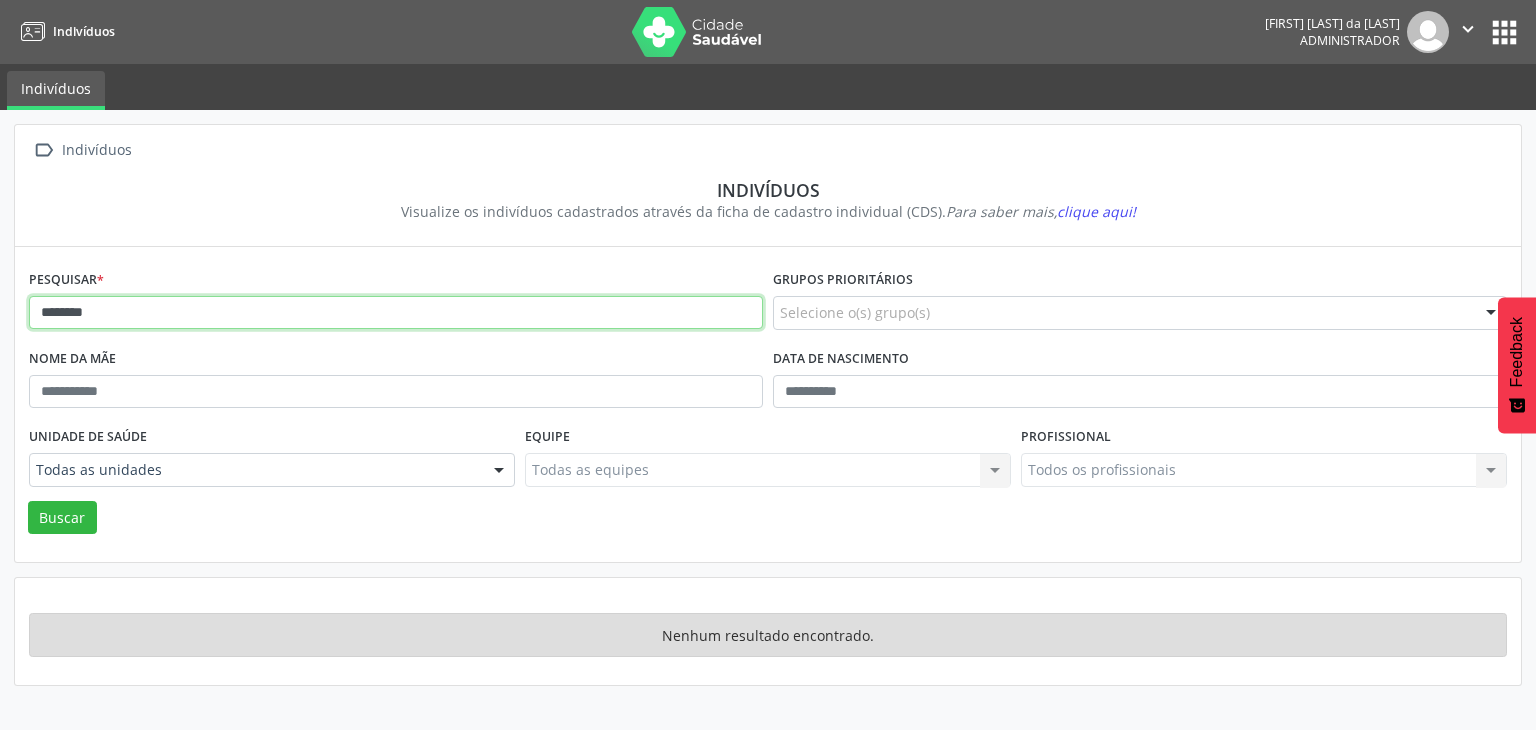 click on "*******" at bounding box center (396, 313) 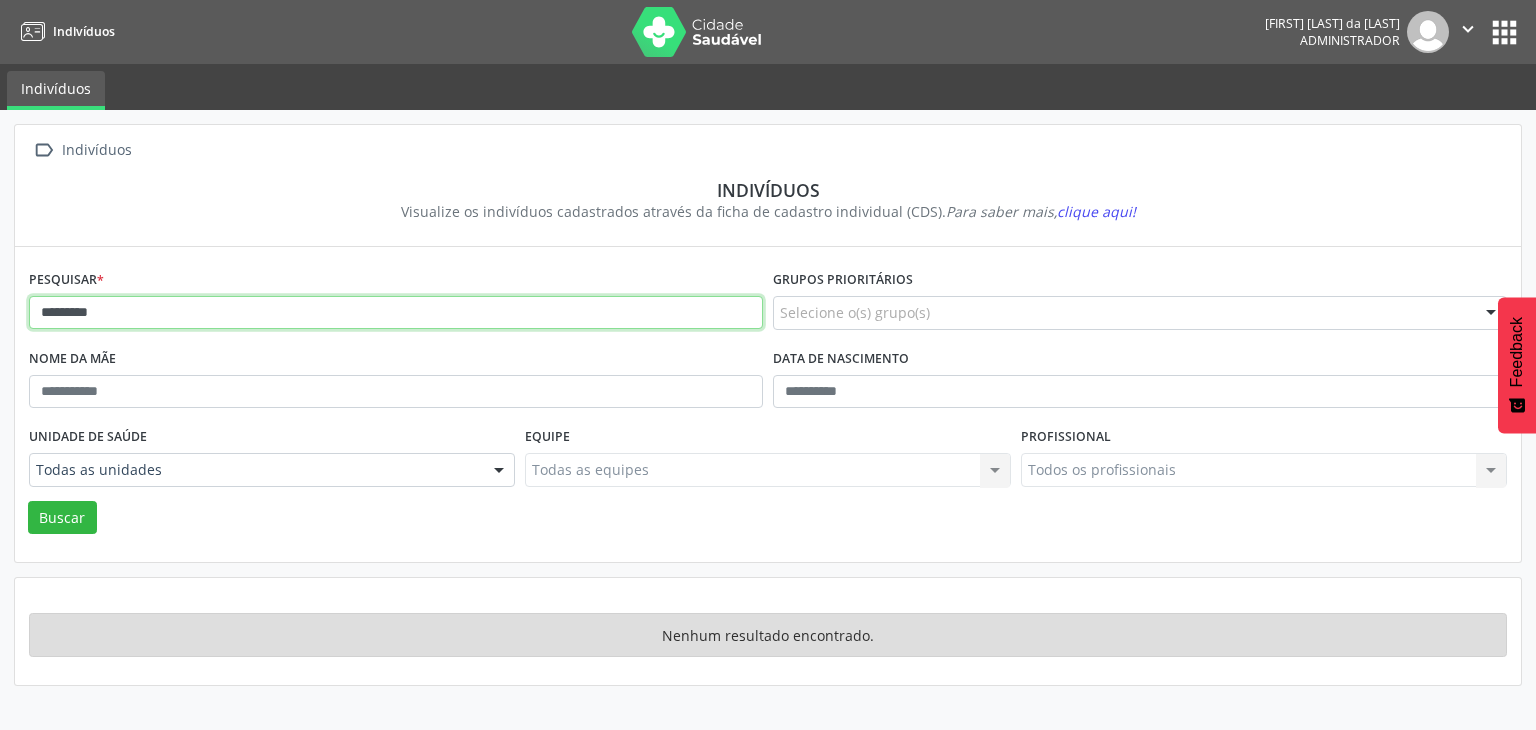 click on "Buscar" at bounding box center (62, 518) 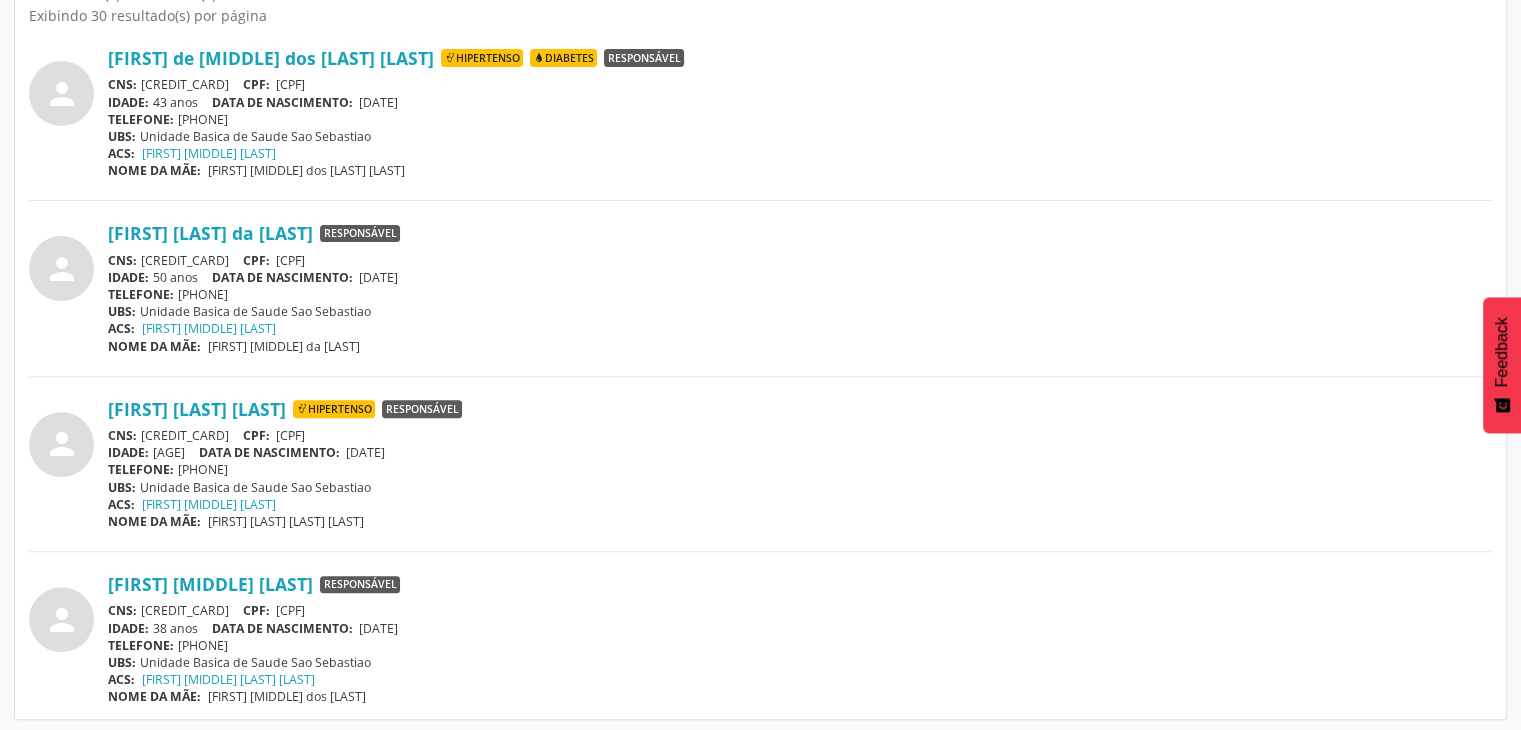 scroll, scrollTop: 610, scrollLeft: 0, axis: vertical 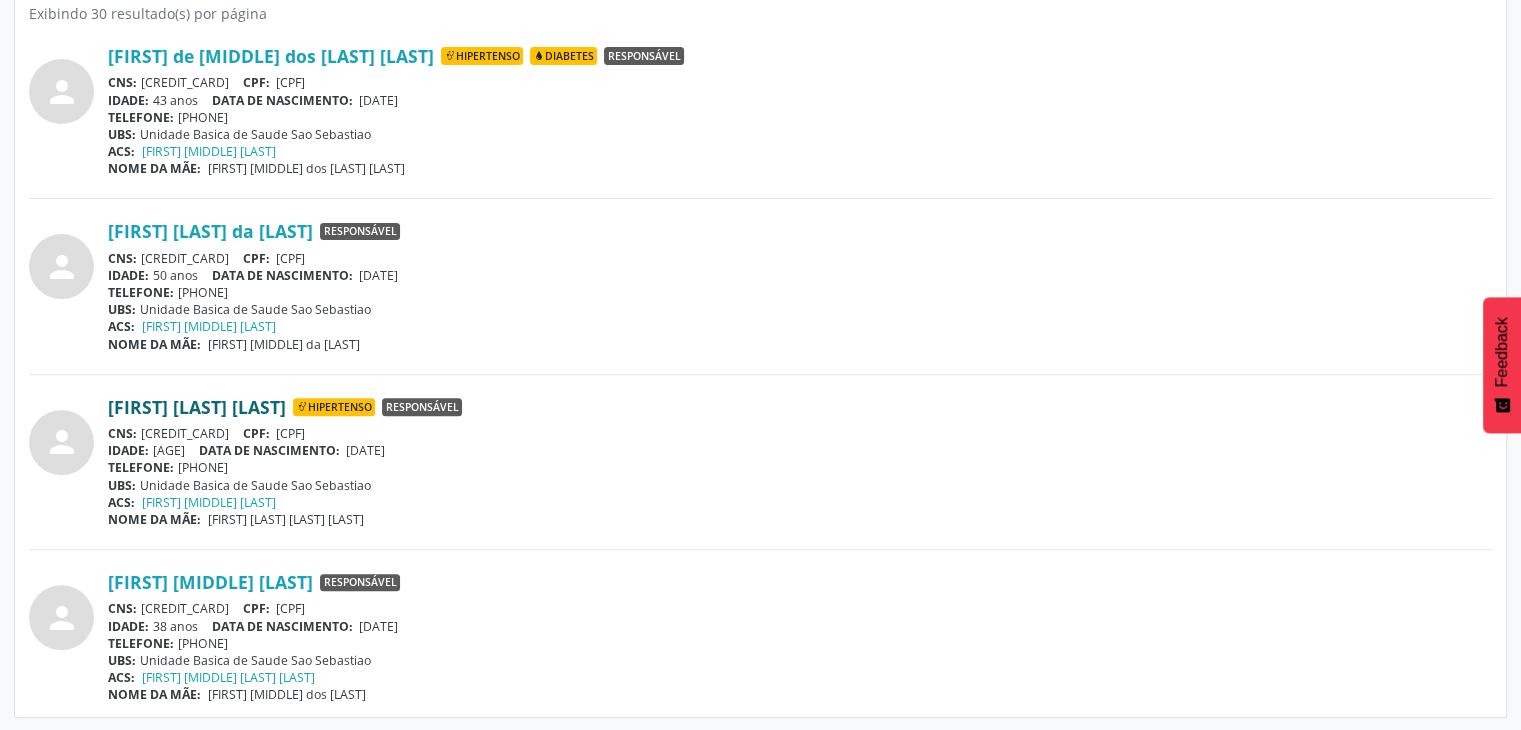 click on "[FIRST] [LAST] [LAST]" at bounding box center (197, 407) 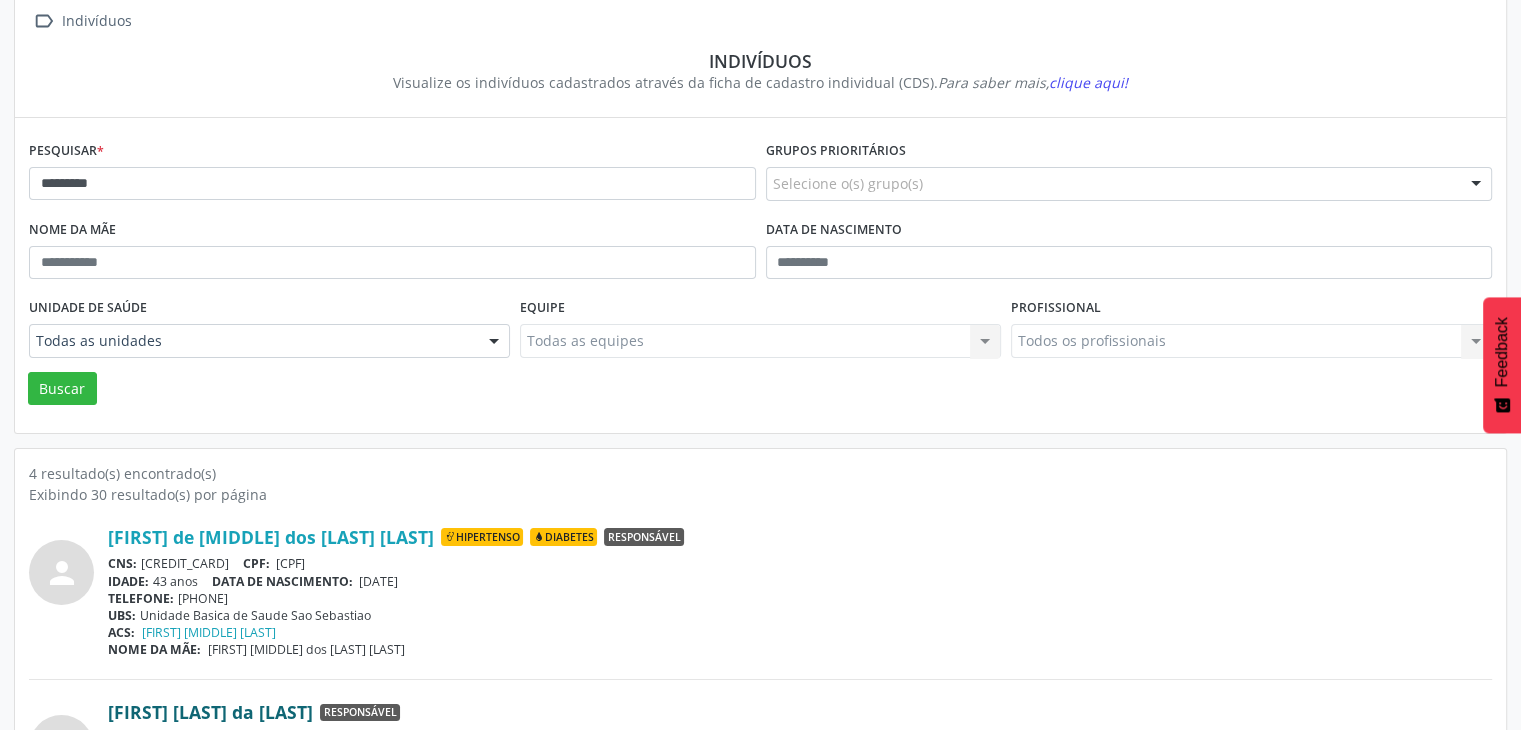 scroll, scrollTop: 110, scrollLeft: 0, axis: vertical 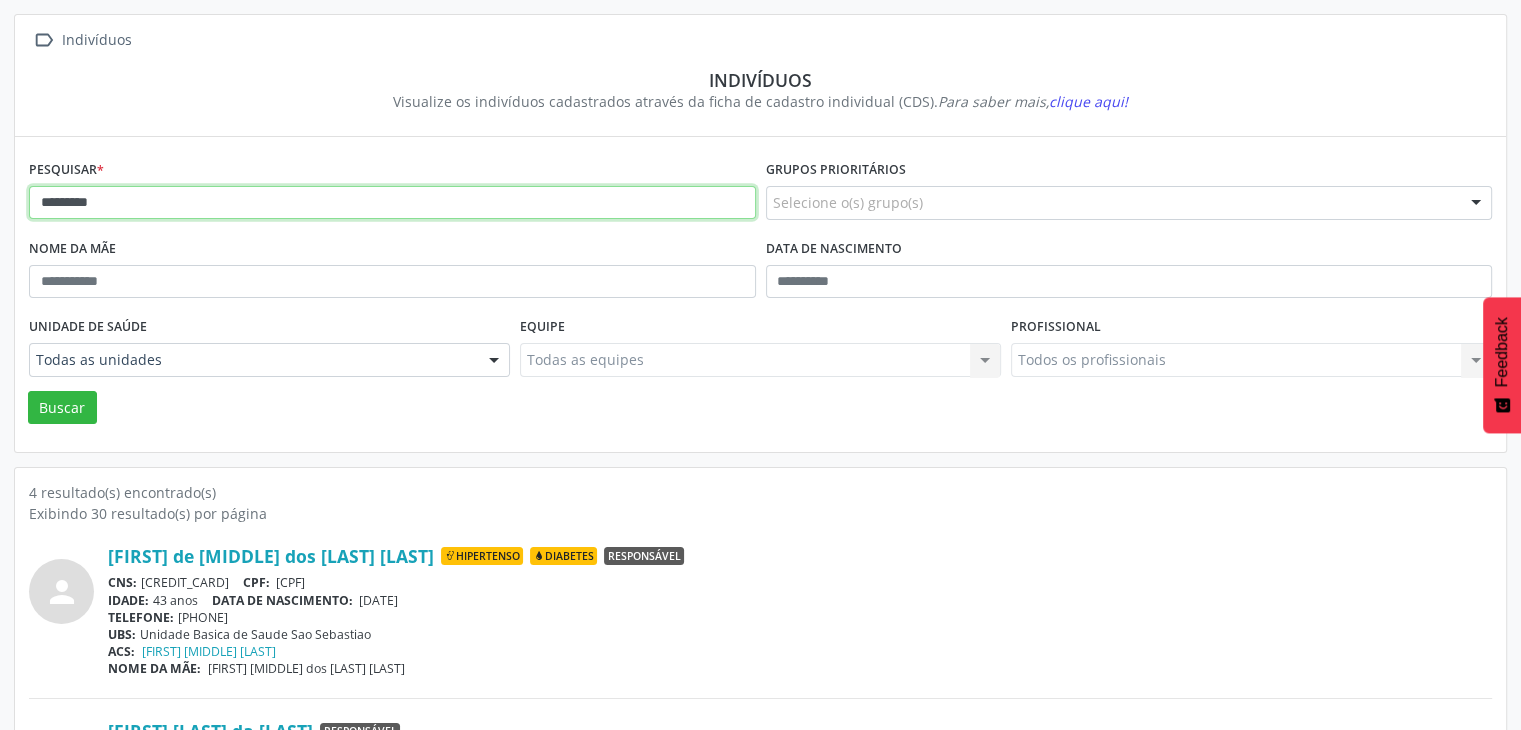 click on "********" at bounding box center (392, 203) 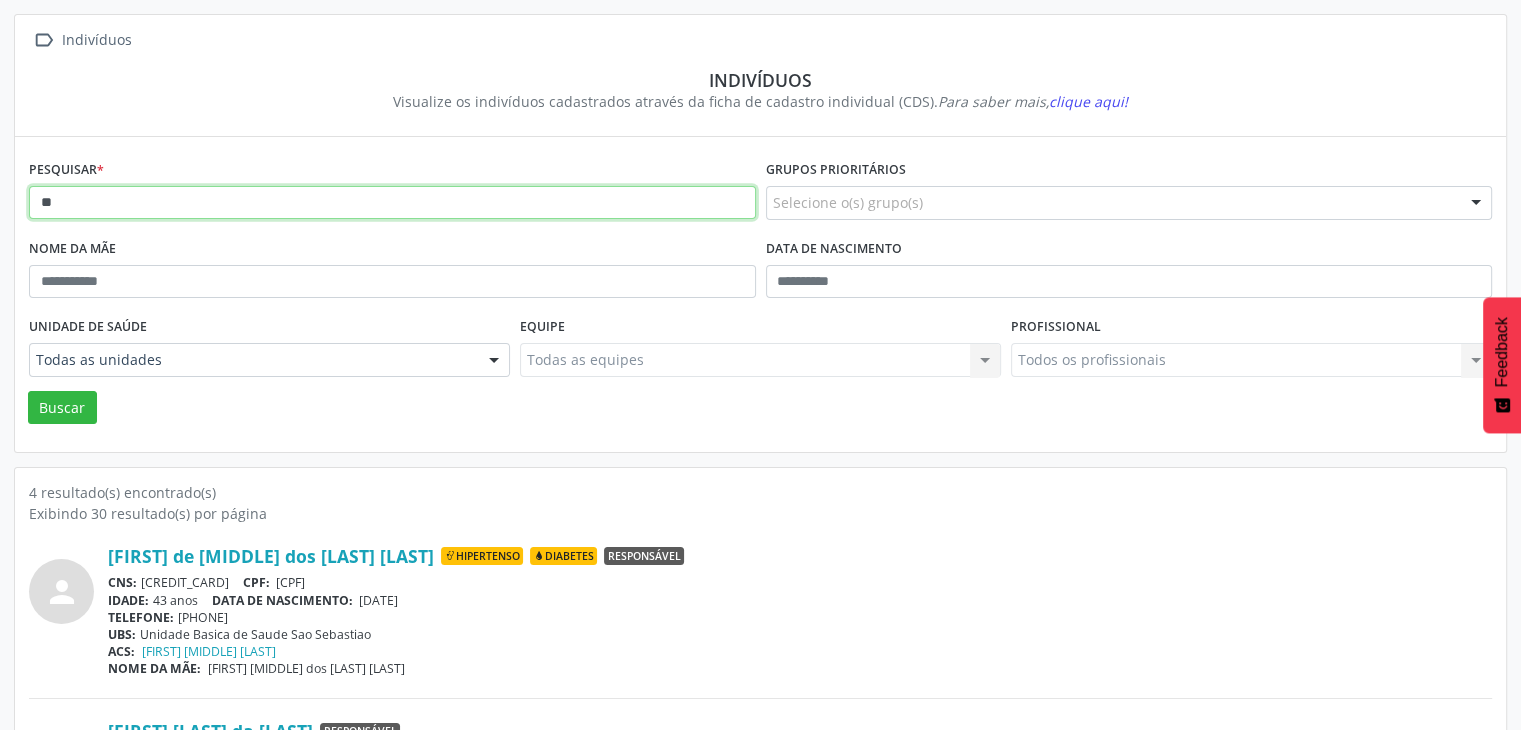 type on "*" 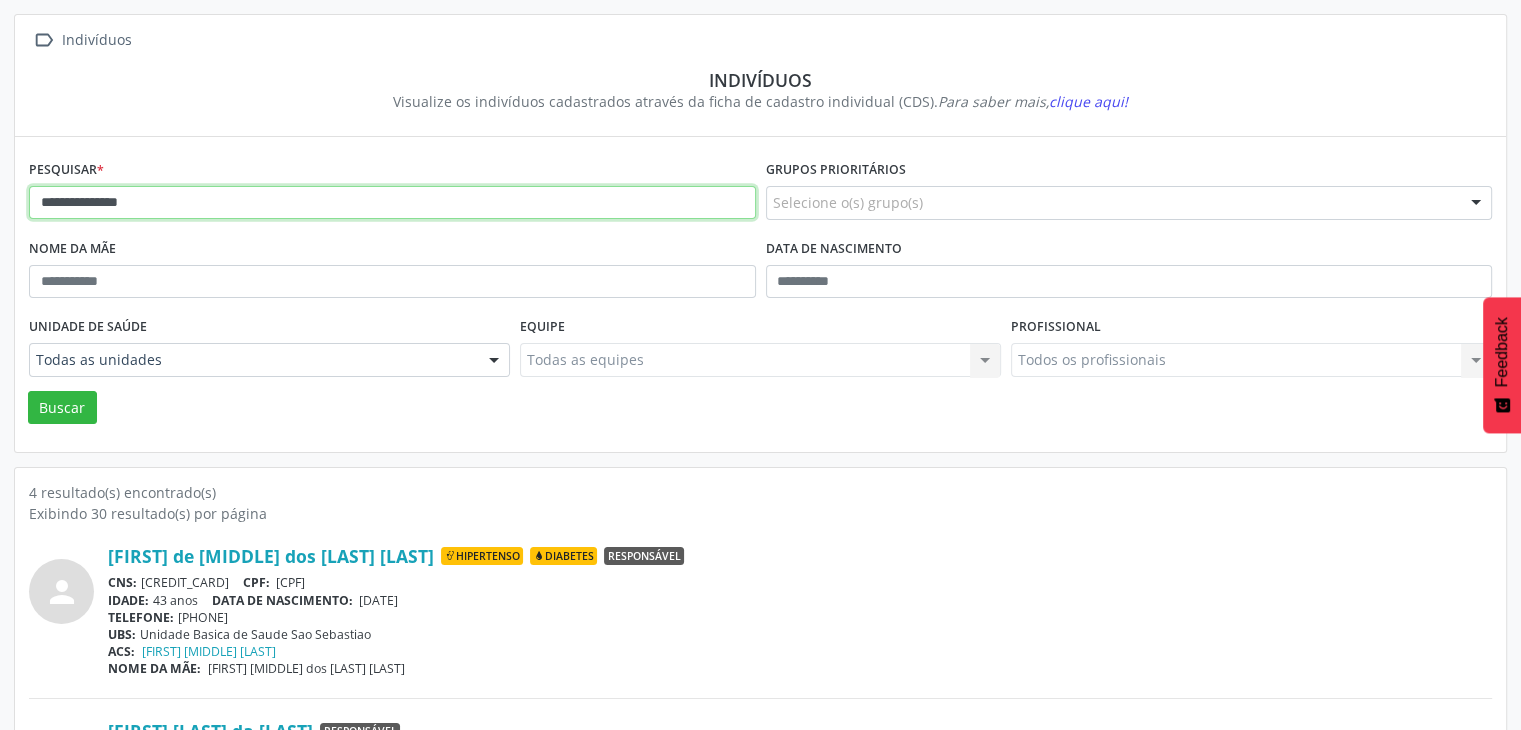 type on "**********" 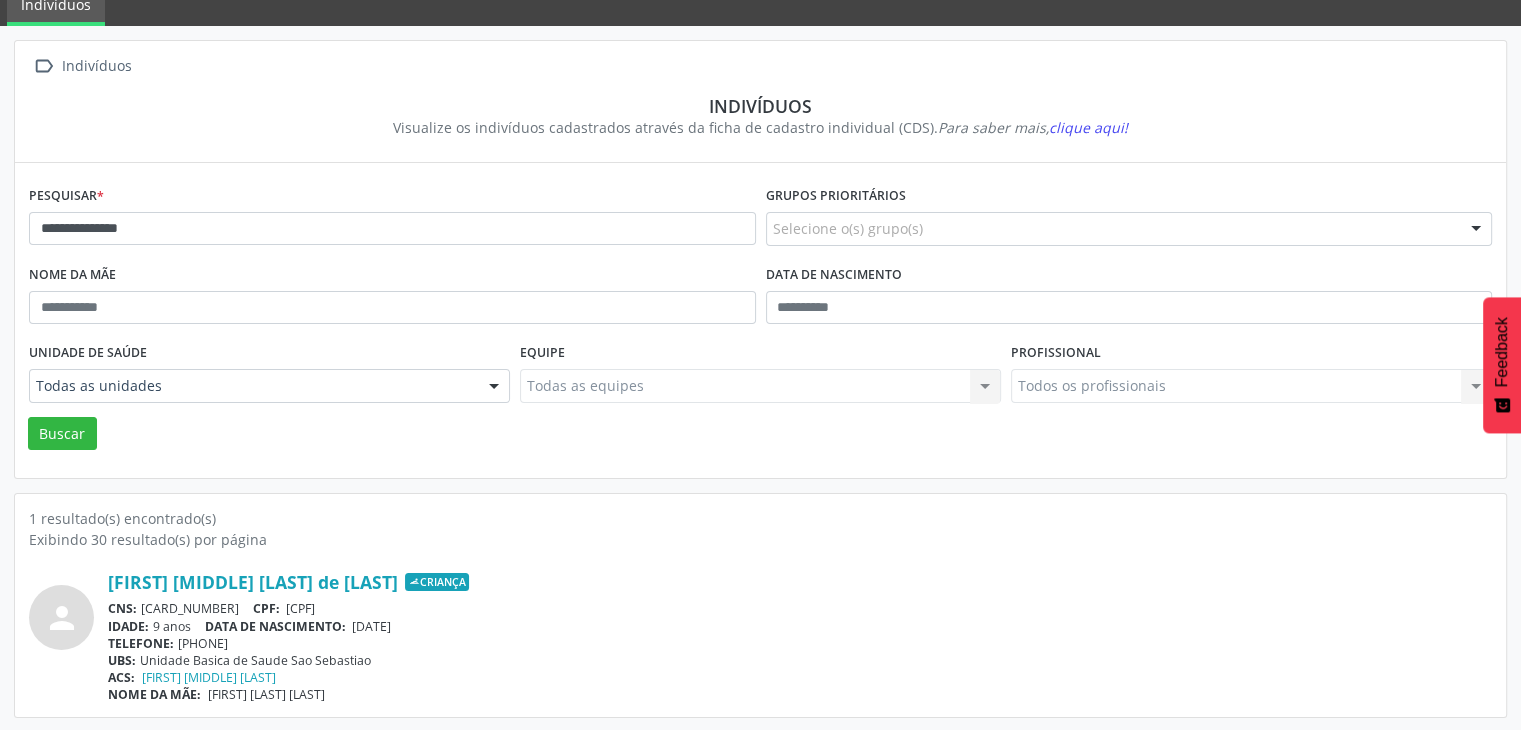 scroll, scrollTop: 84, scrollLeft: 0, axis: vertical 